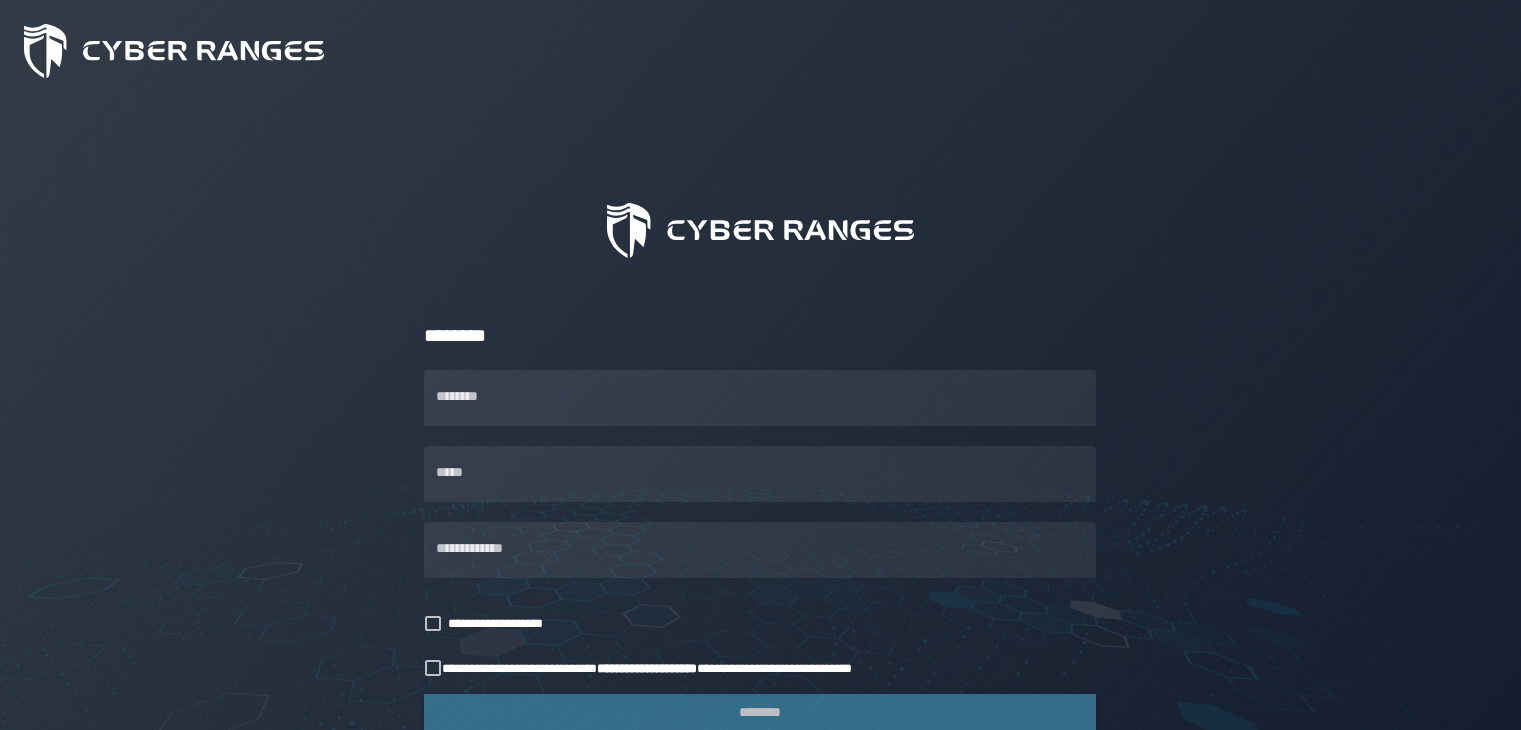scroll, scrollTop: 0, scrollLeft: 0, axis: both 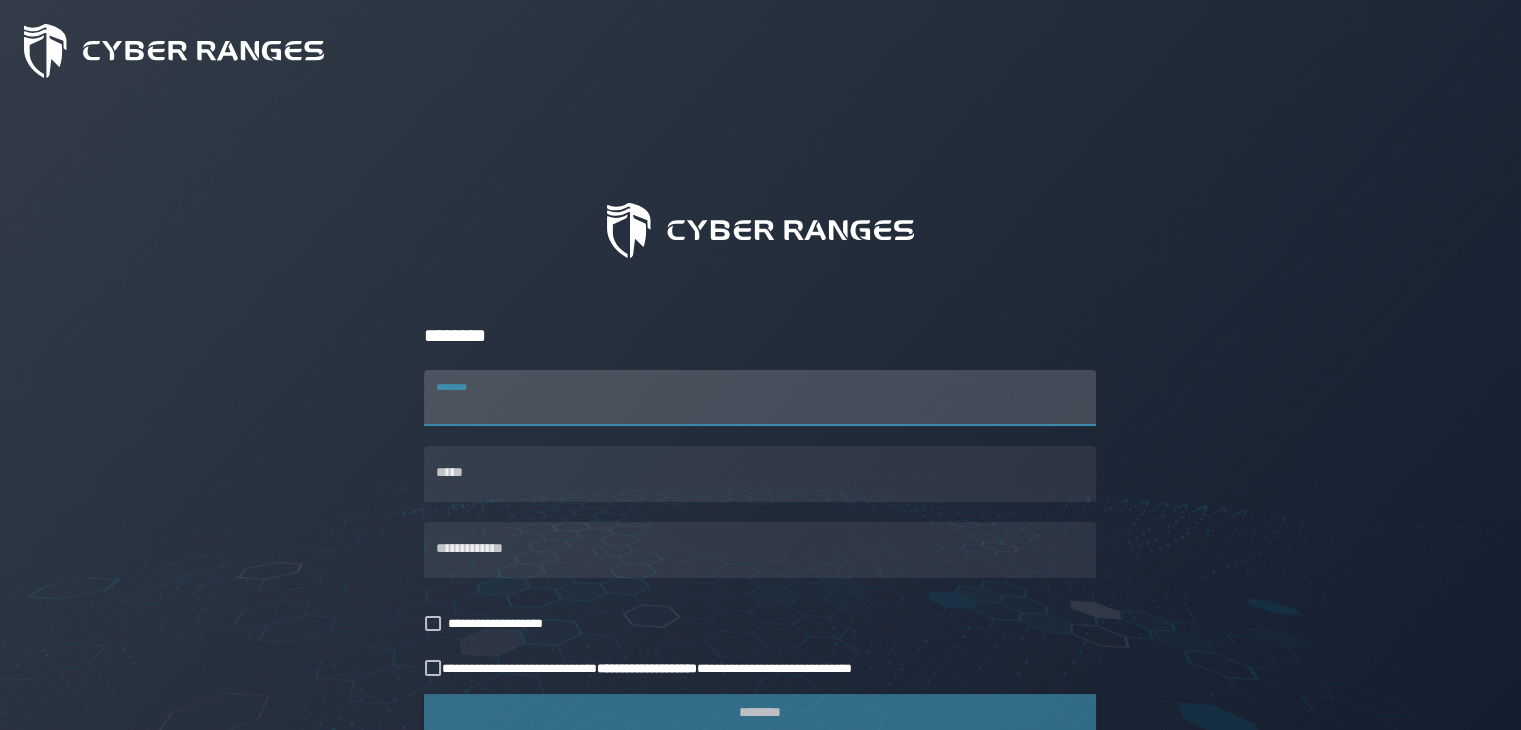 click on "********" at bounding box center (760, 398) 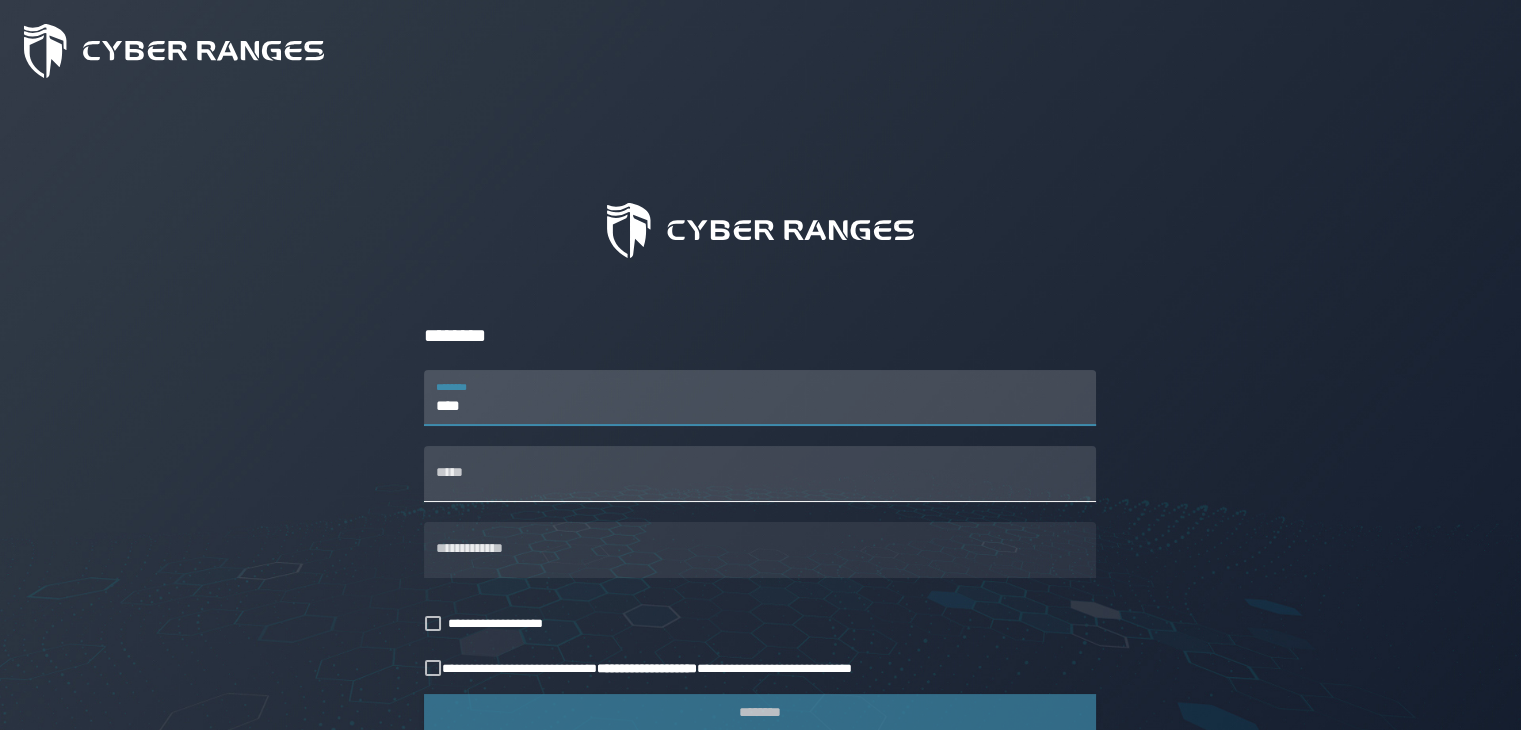 type on "****" 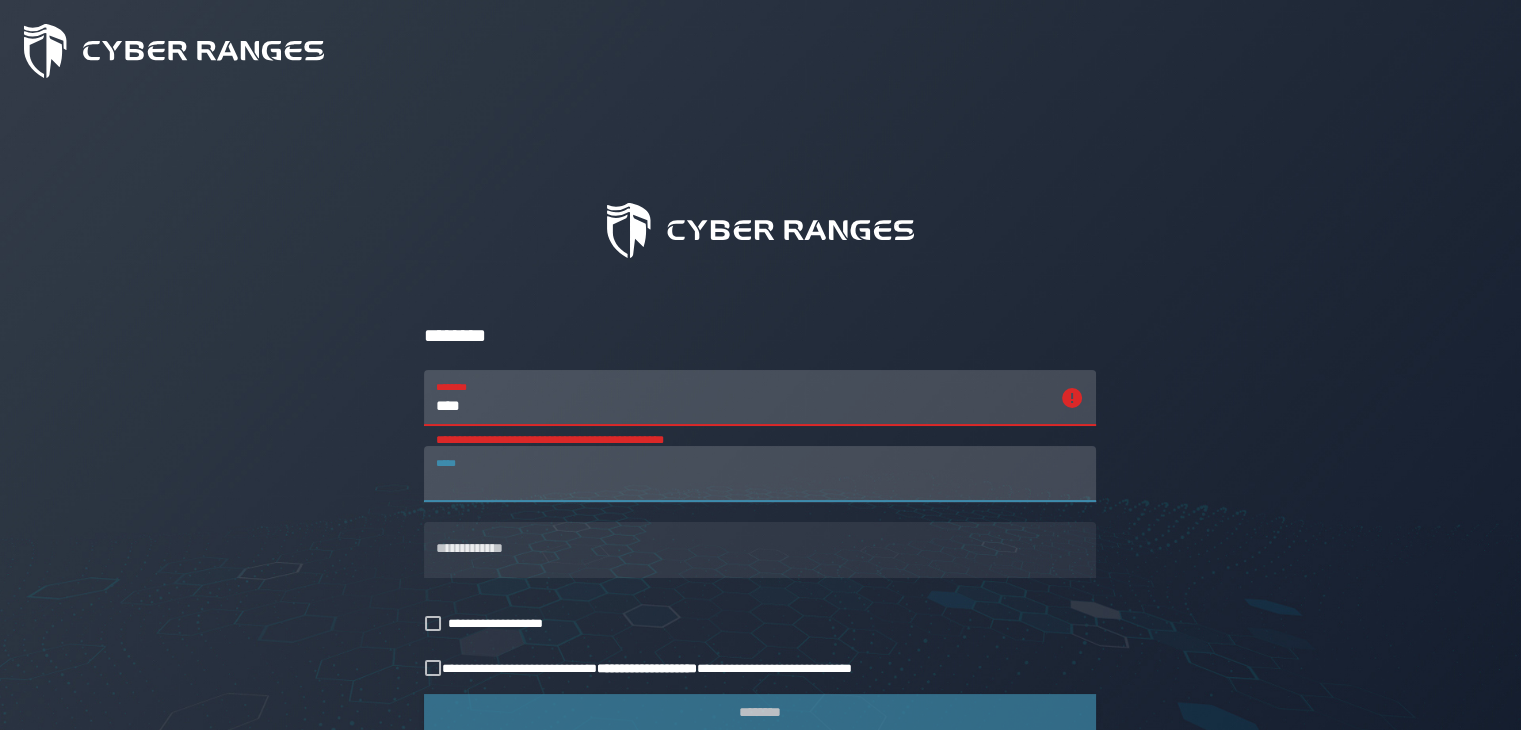 click on "*****" at bounding box center [760, 474] 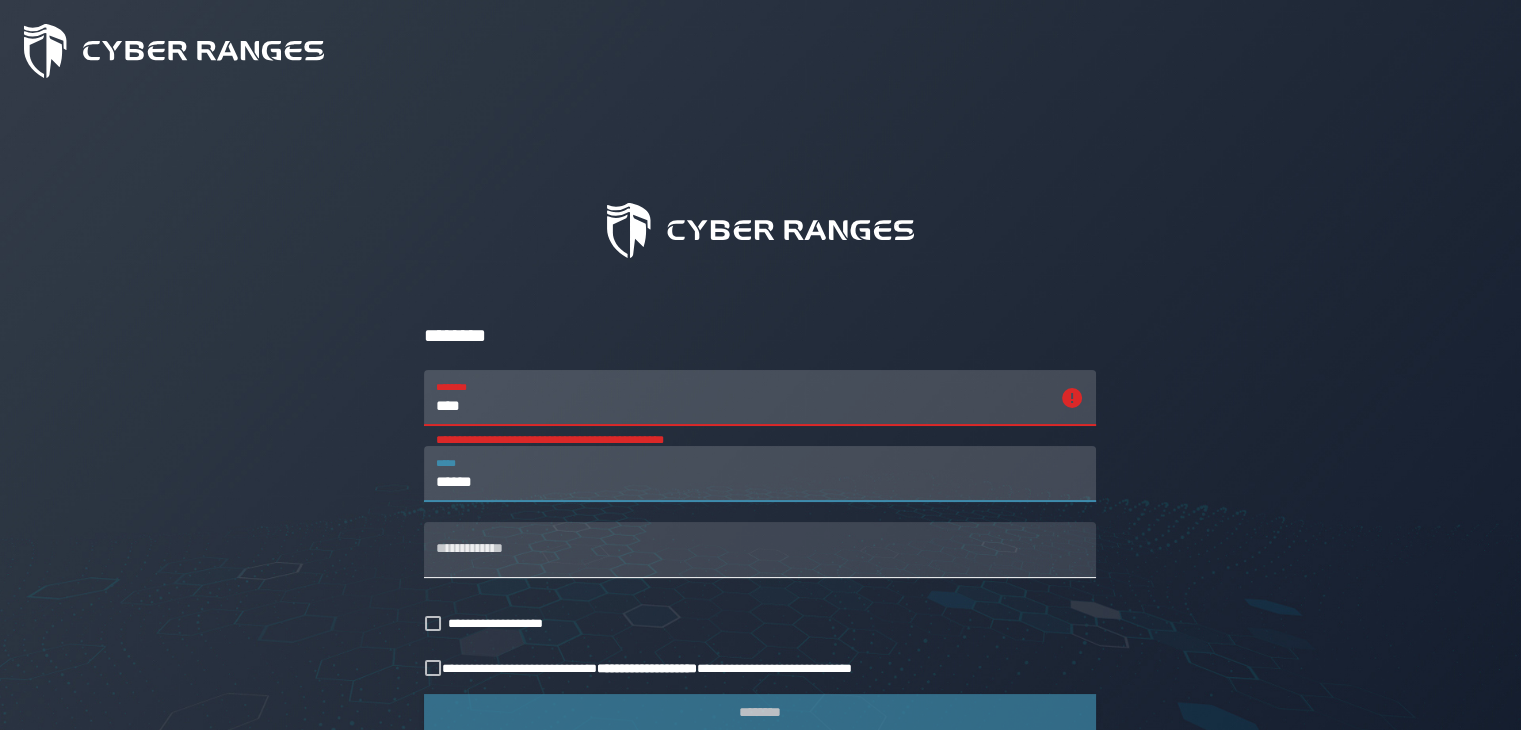 type on "******" 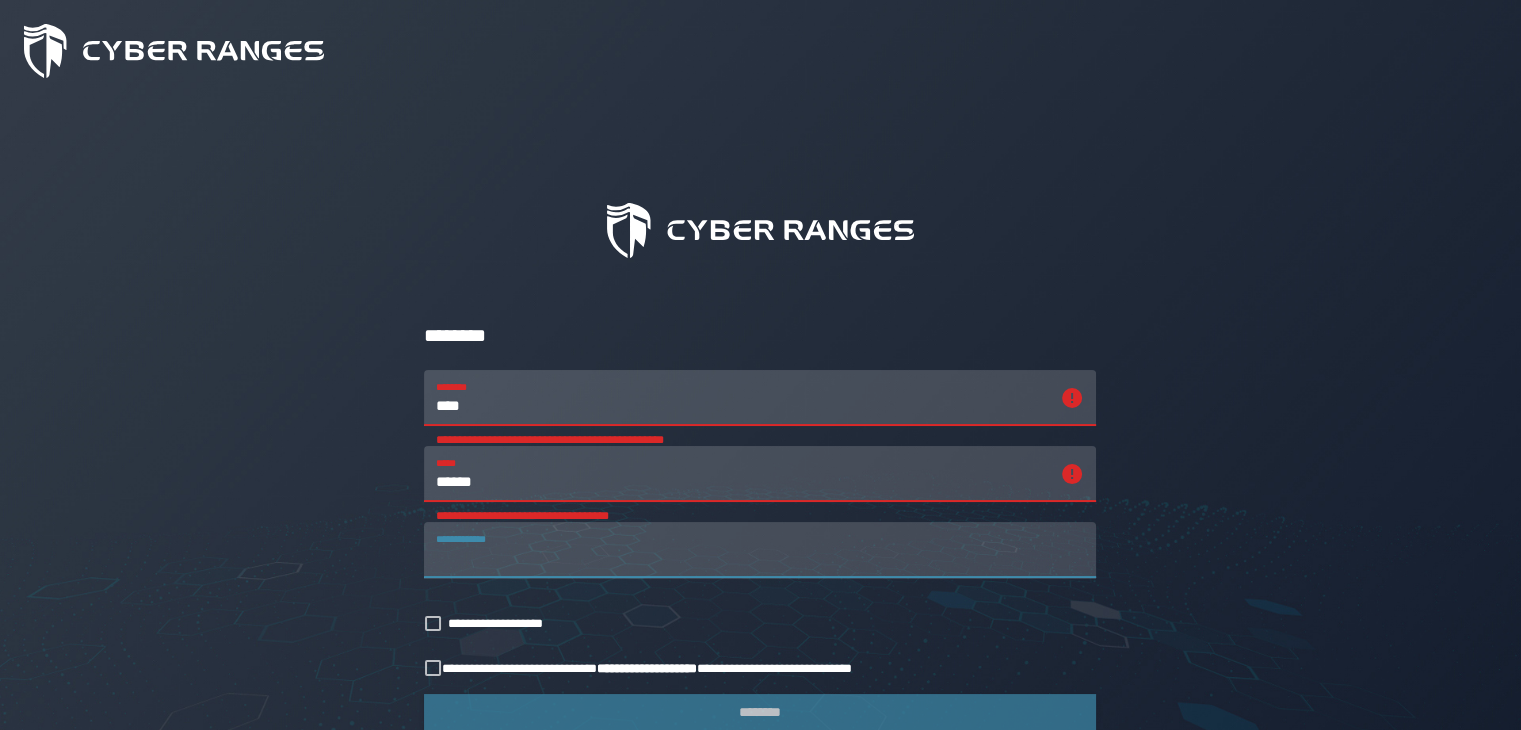 click on "**********" at bounding box center (760, 550) 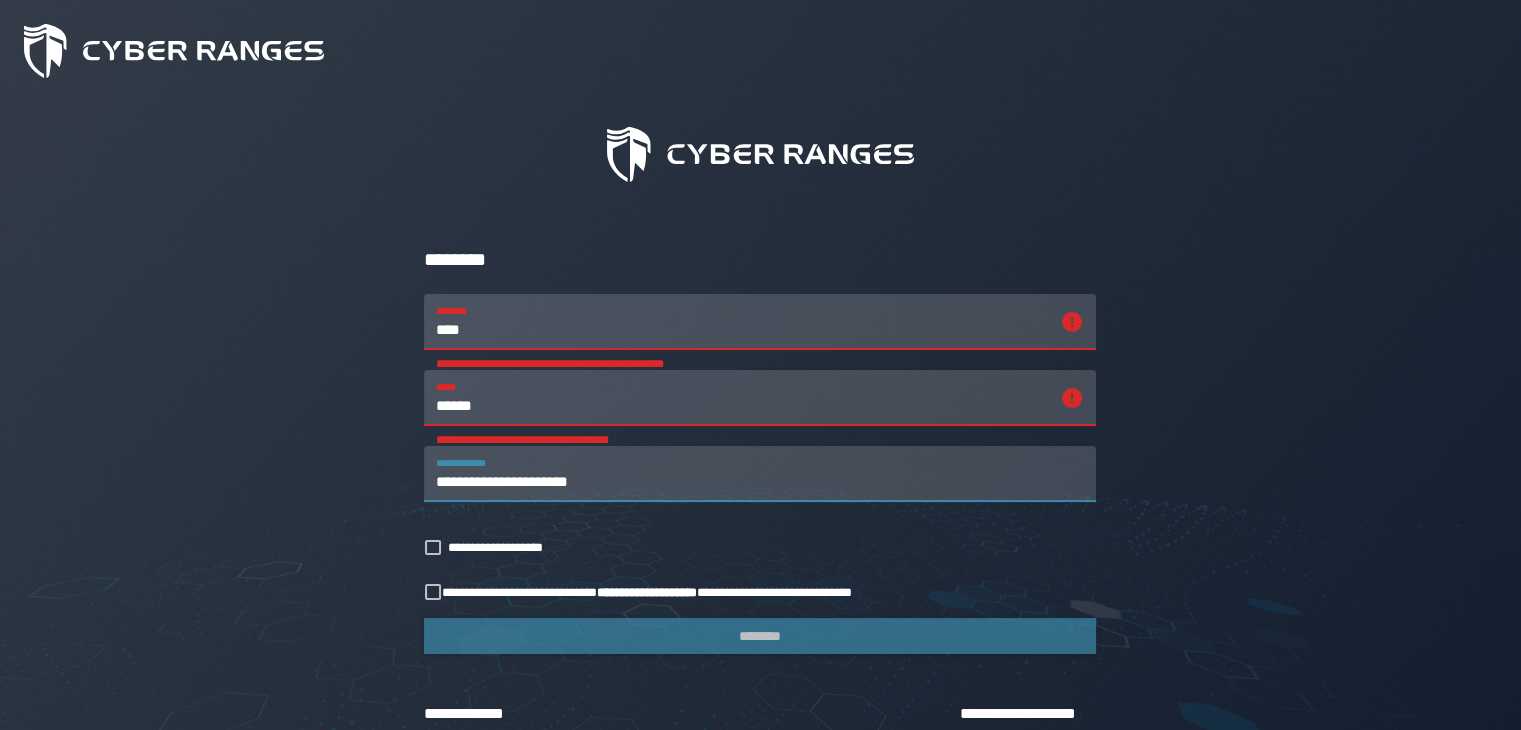 scroll, scrollTop: 174, scrollLeft: 0, axis: vertical 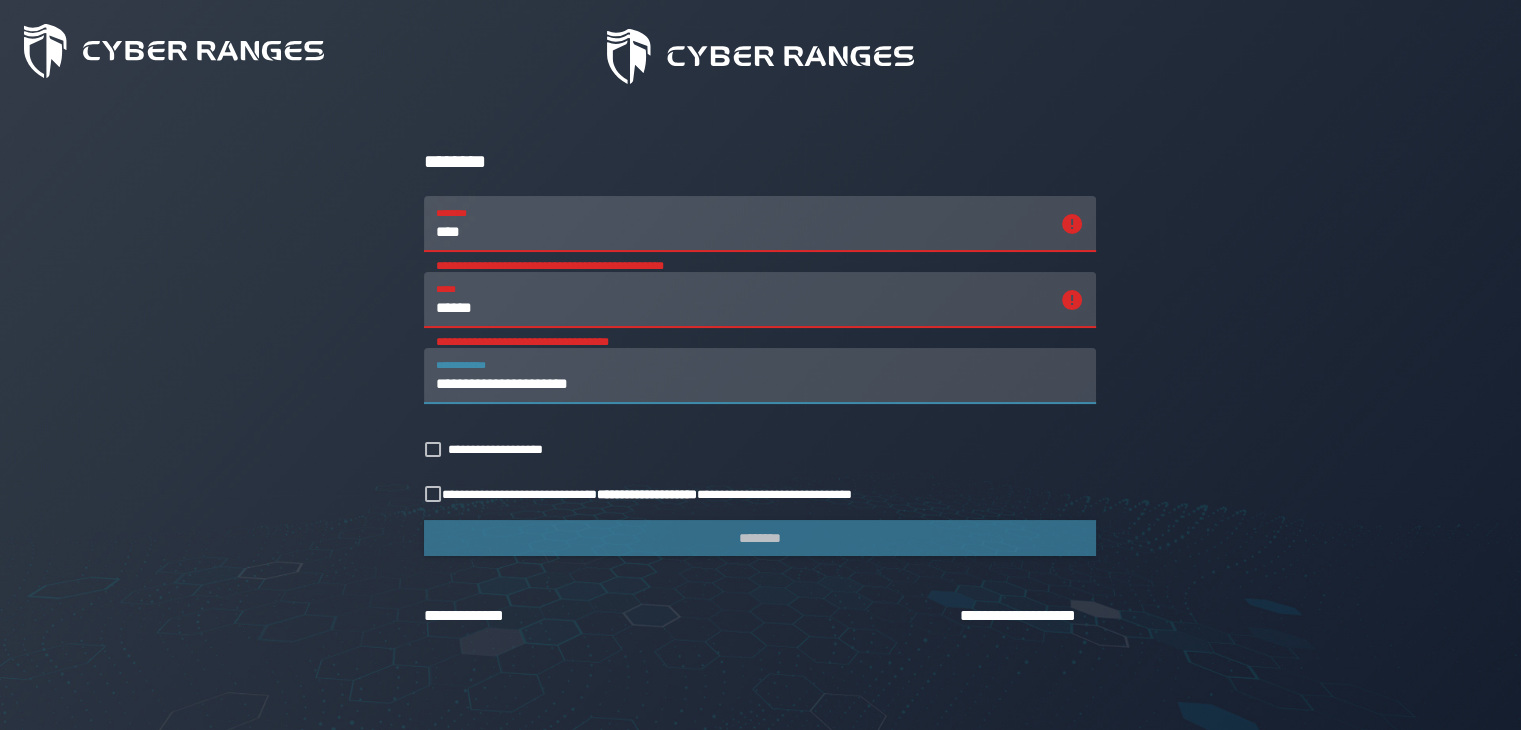 type on "**********" 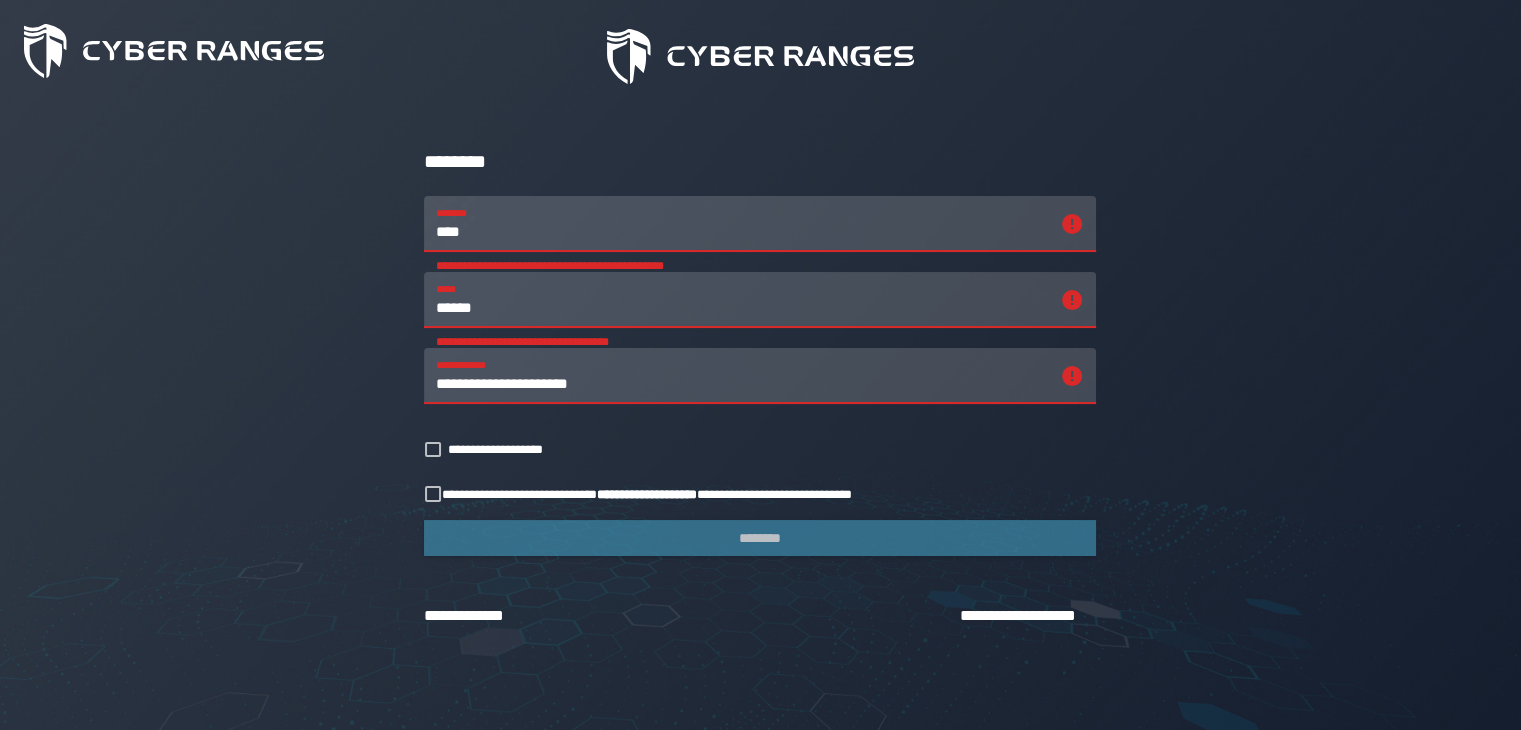 click on "**********" 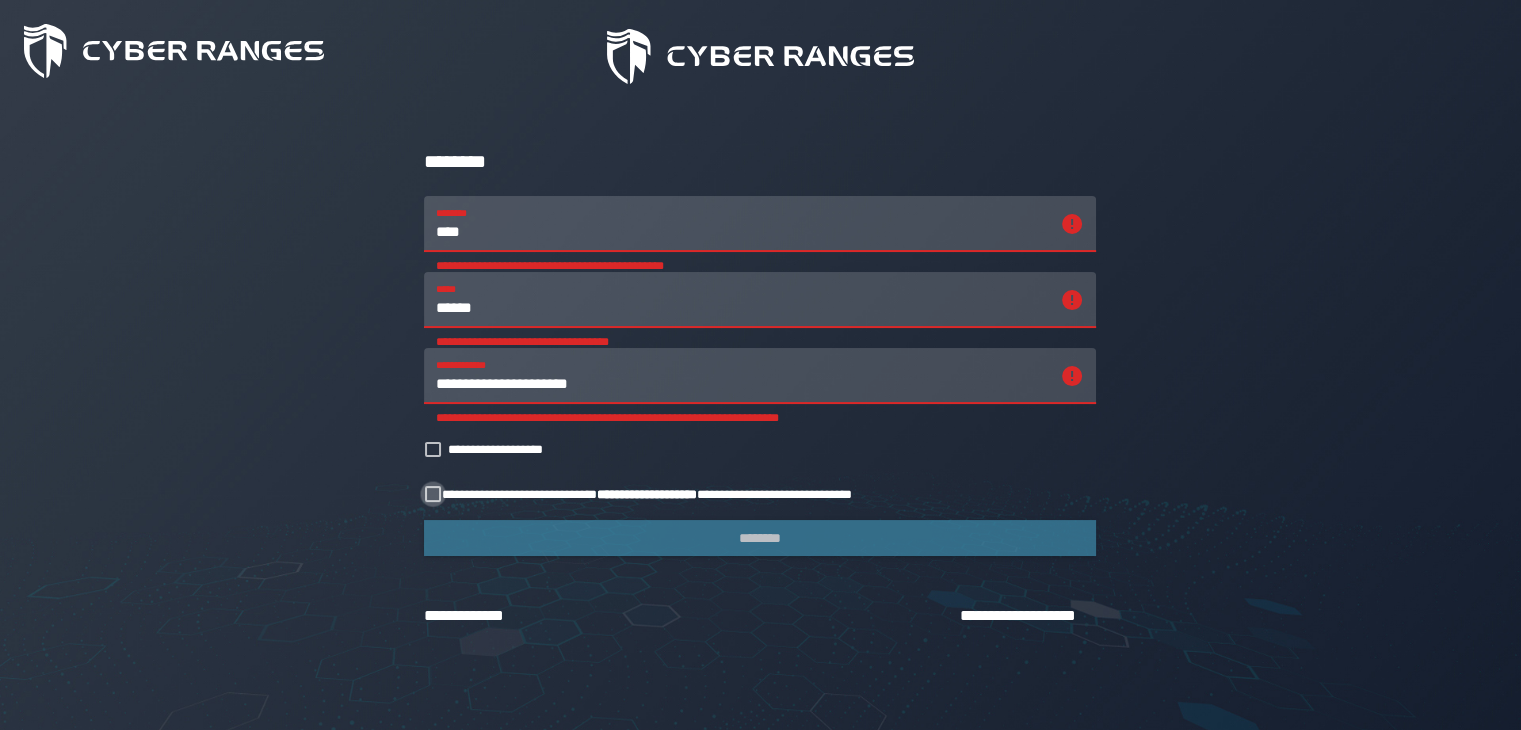 click at bounding box center [433, 494] 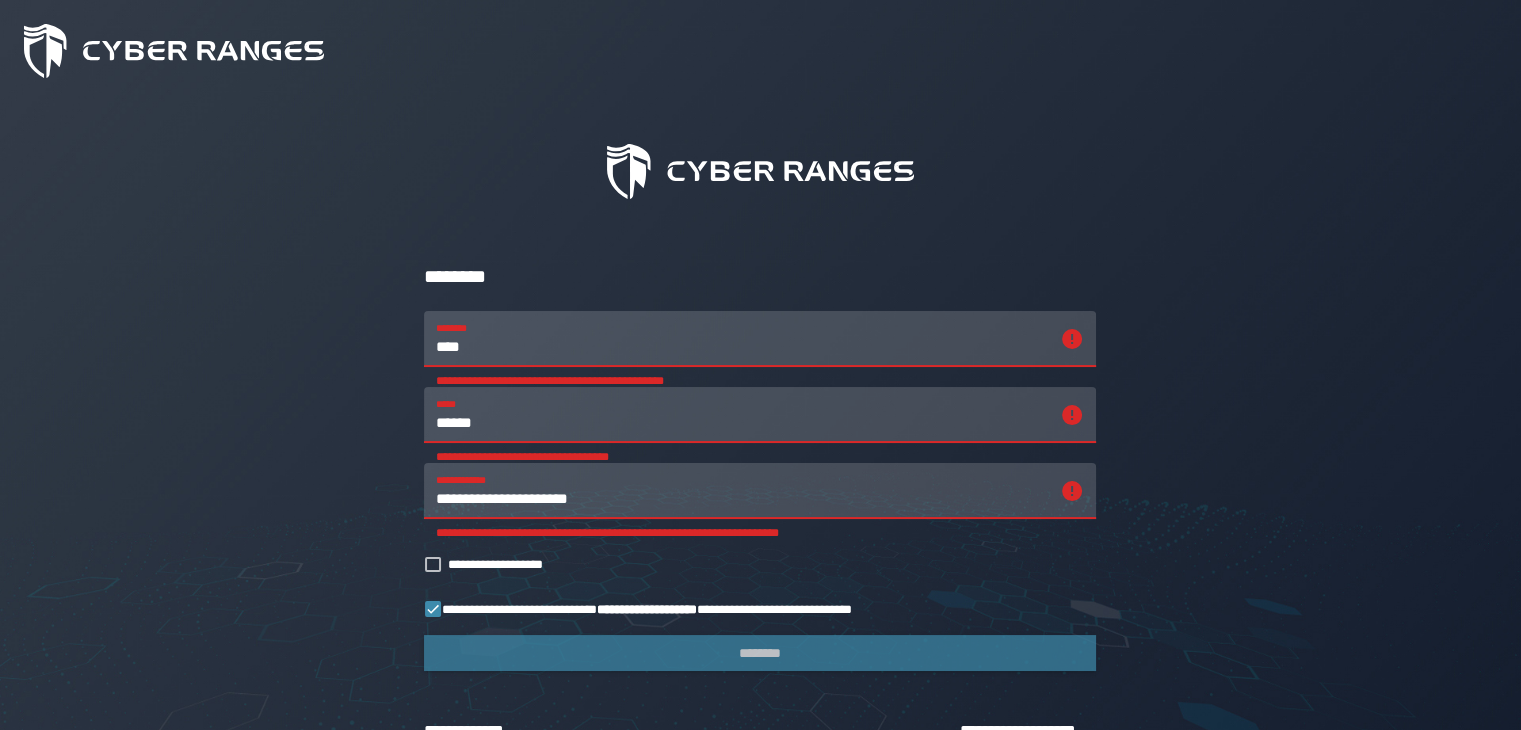 scroll, scrollTop: 0, scrollLeft: 0, axis: both 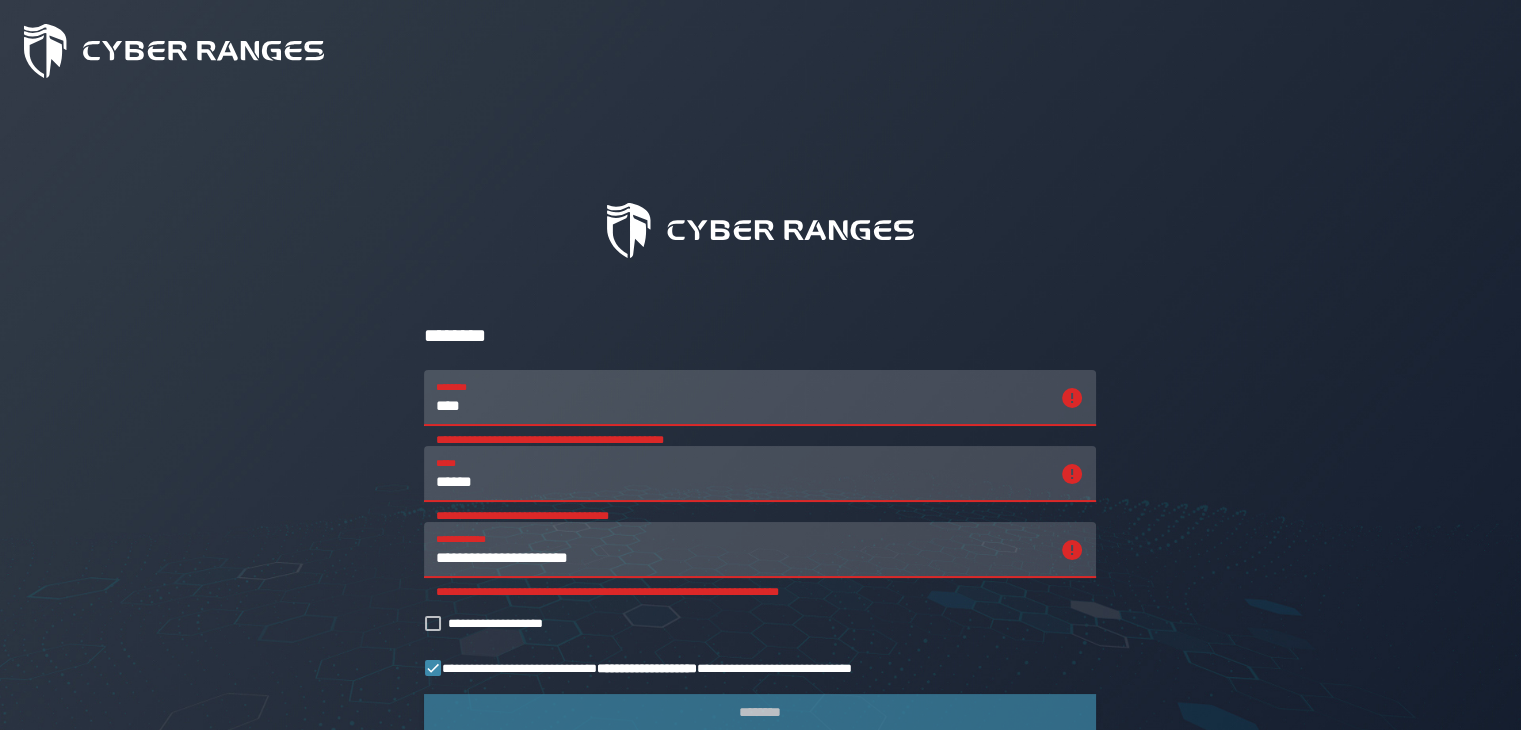 click on "****" at bounding box center [742, 398] 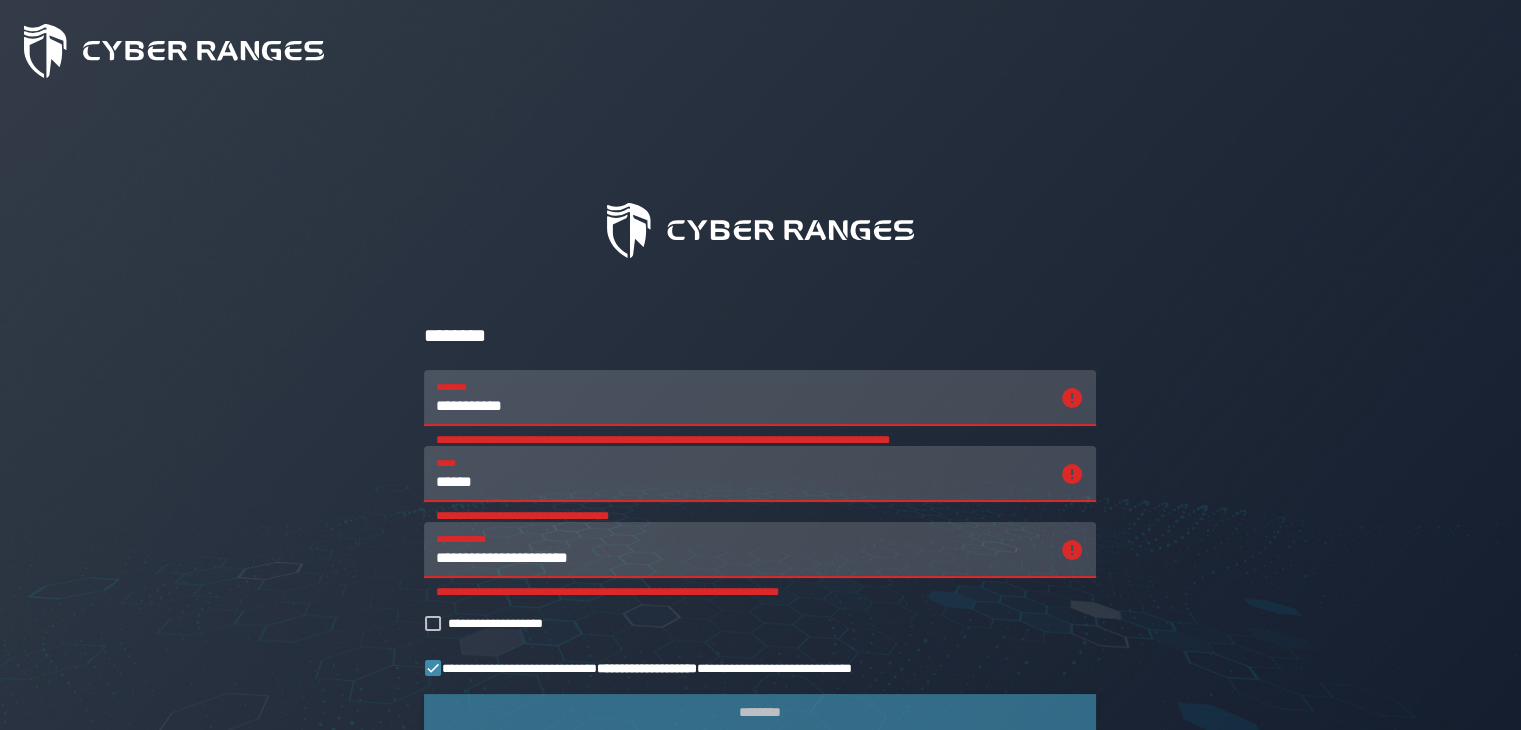 type on "**********" 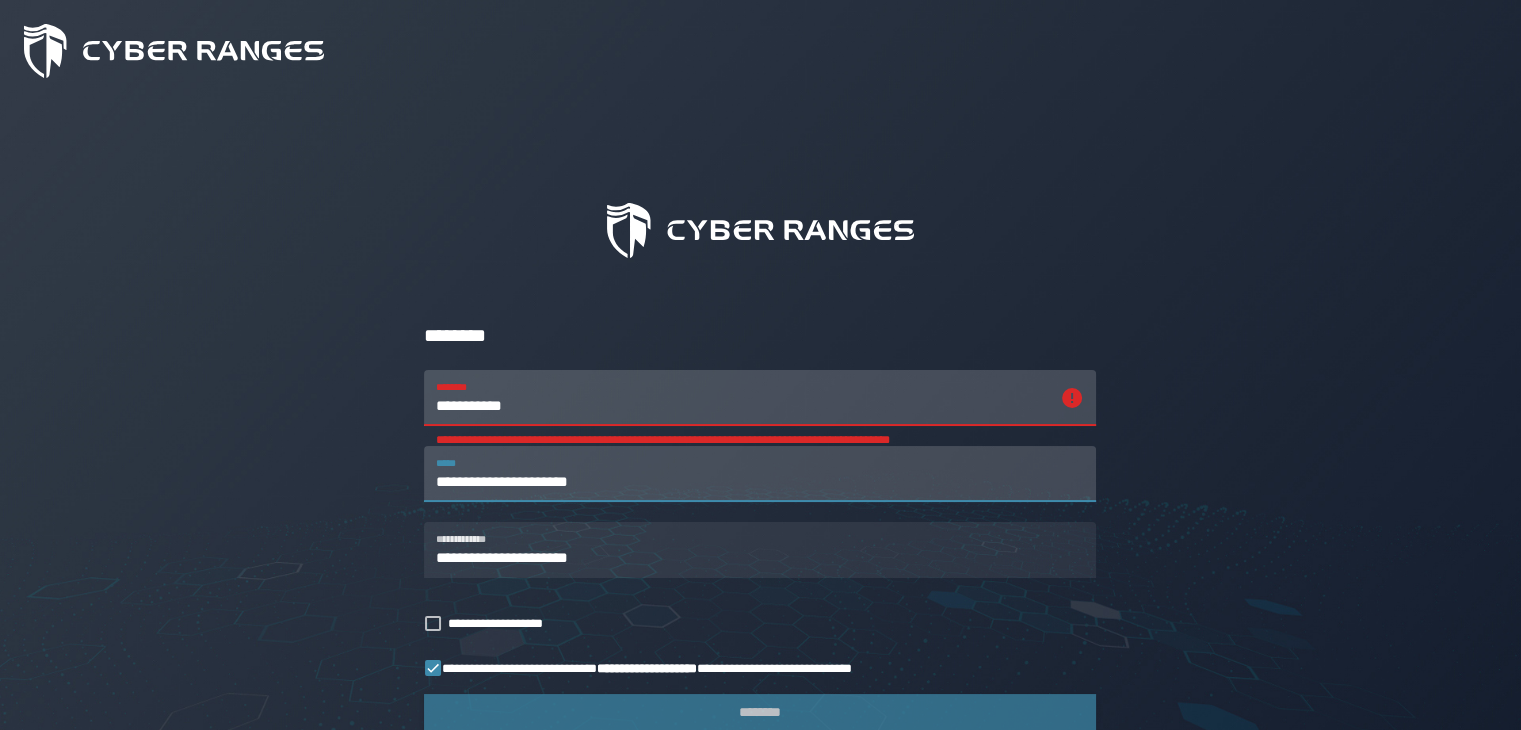 type on "**********" 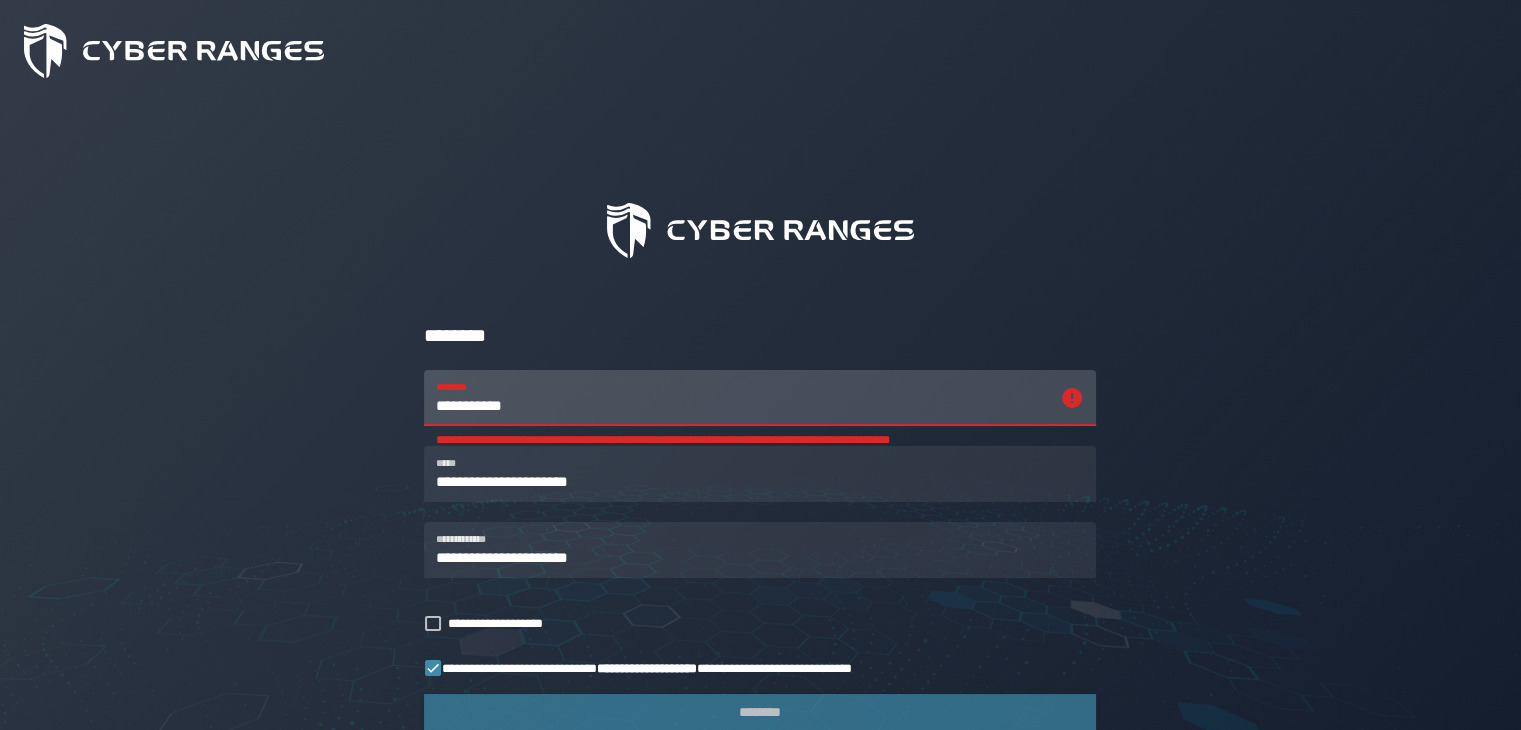 click on "**********" at bounding box center [742, 398] 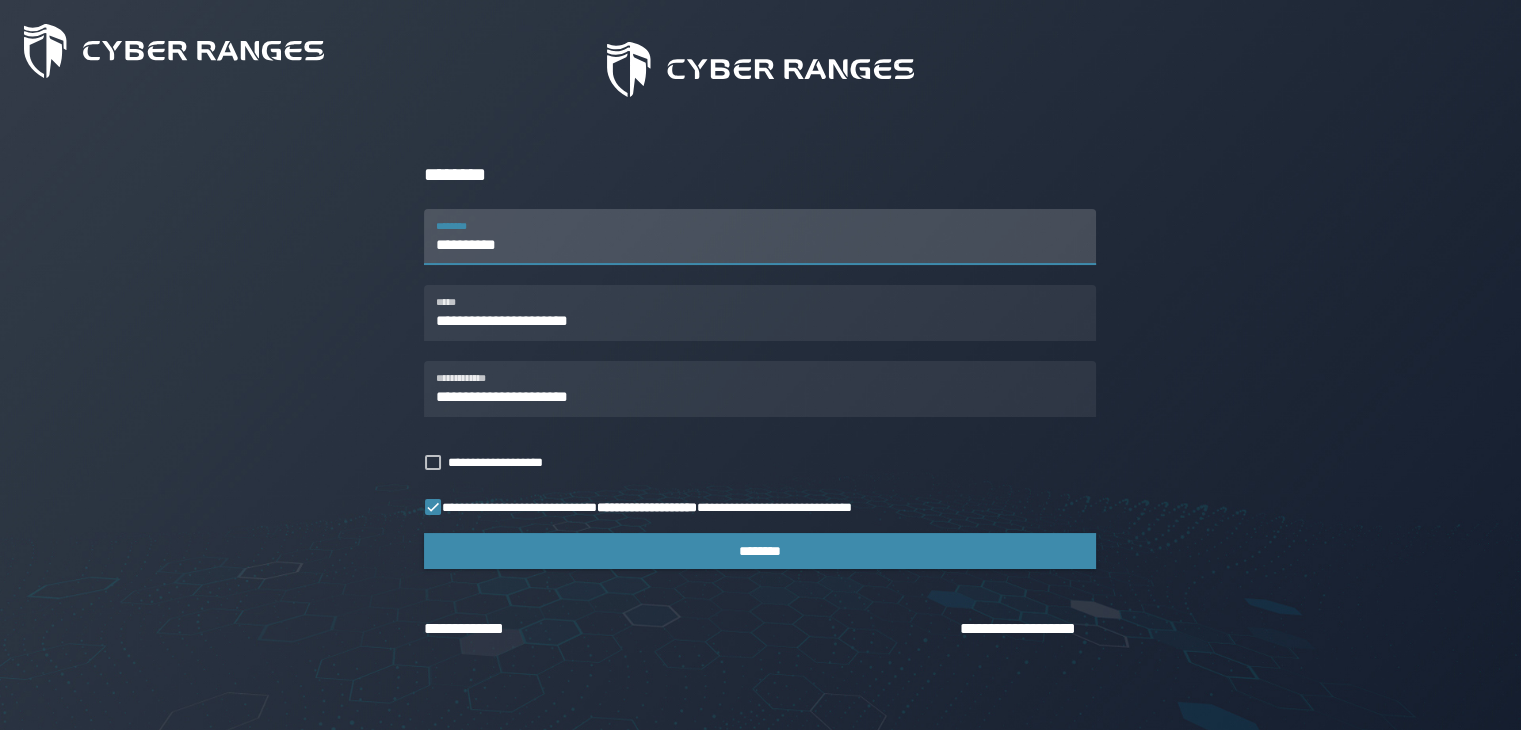 scroll, scrollTop: 174, scrollLeft: 0, axis: vertical 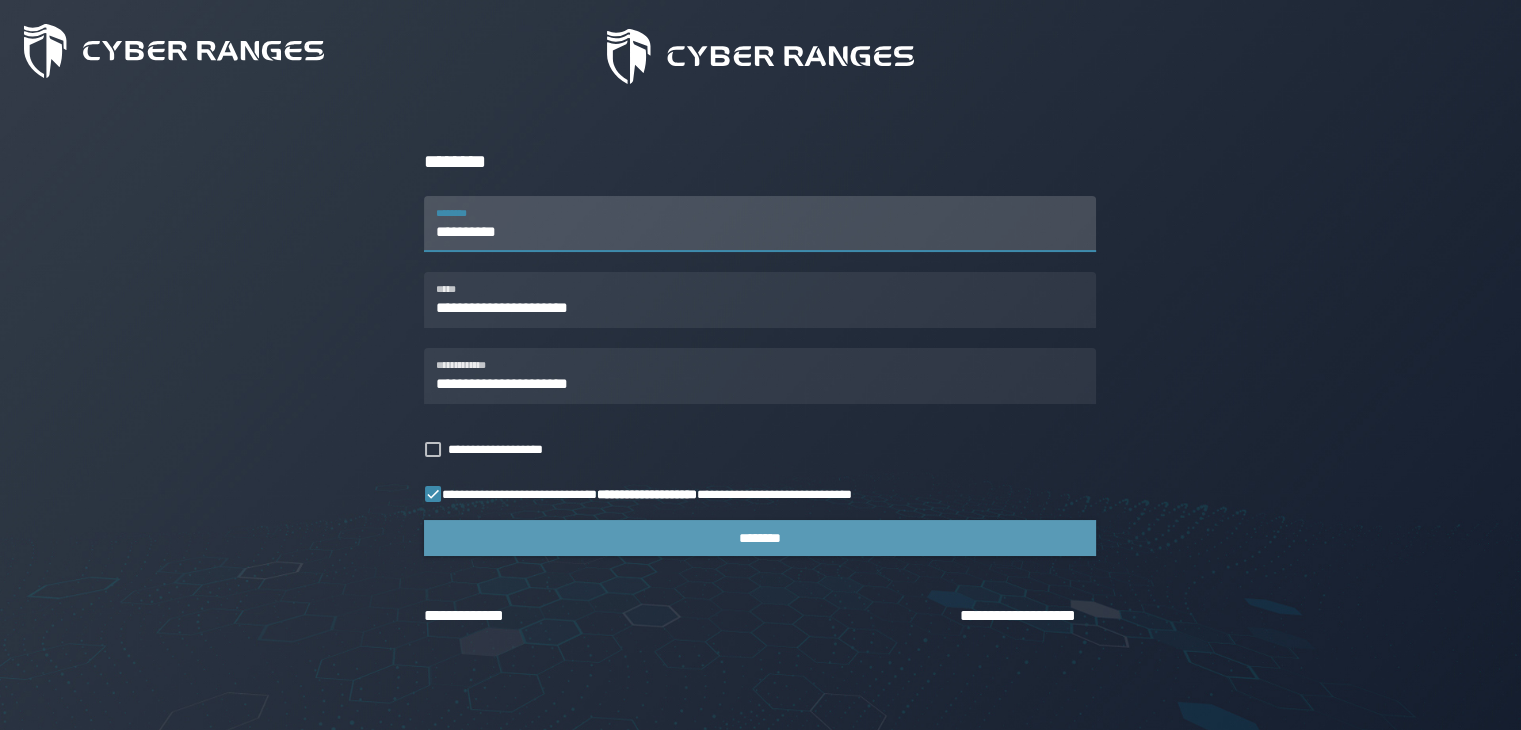 type on "**********" 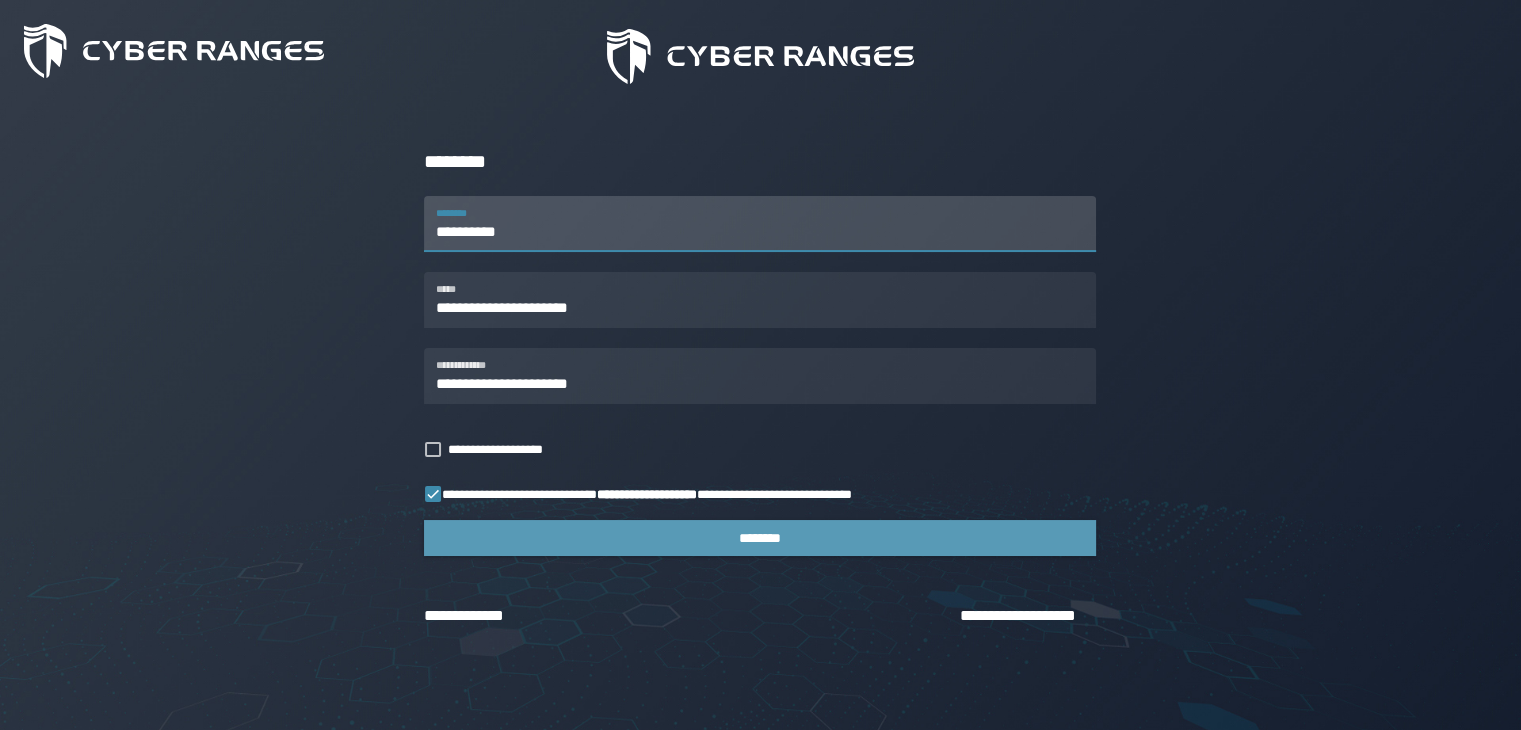 click on "********" at bounding box center [760, 538] 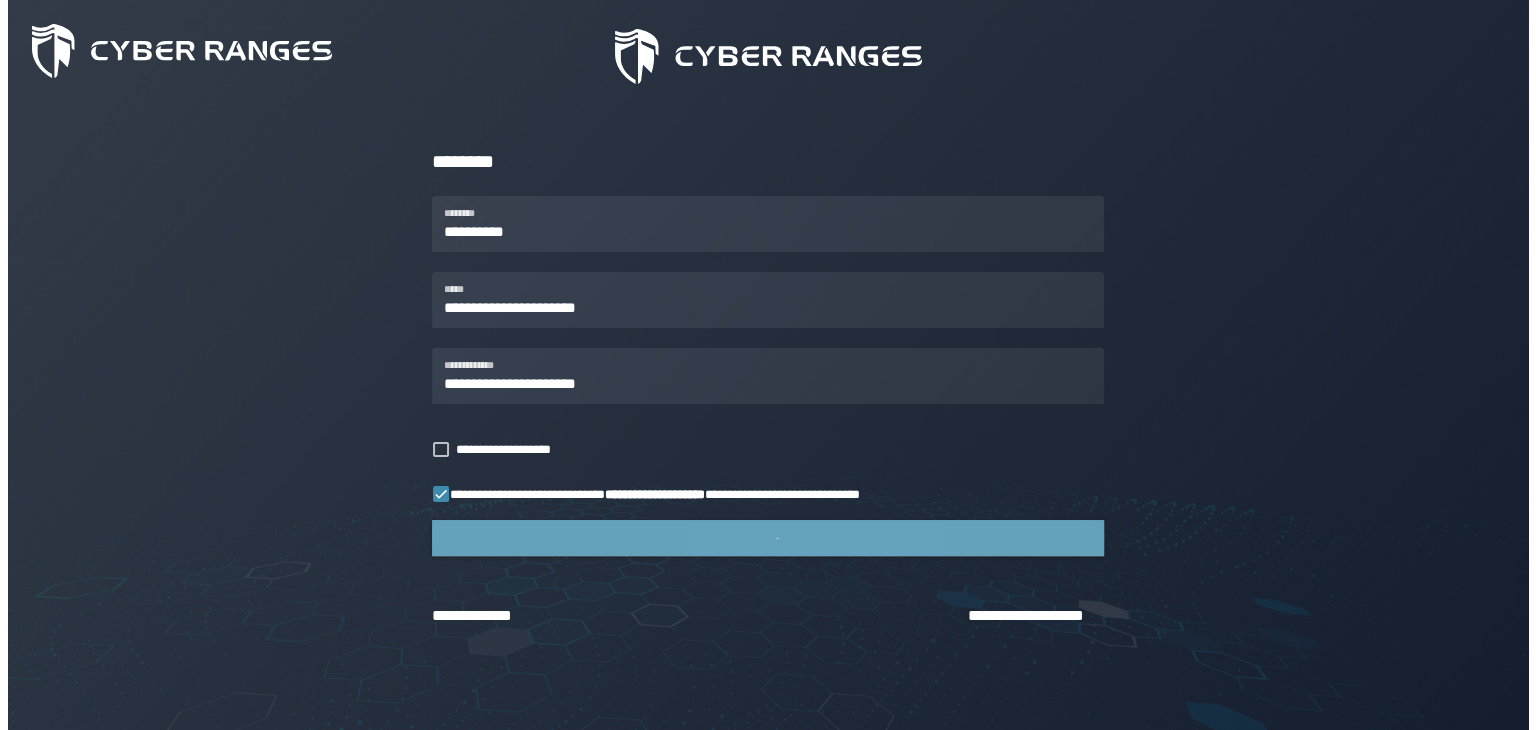 scroll, scrollTop: 0, scrollLeft: 0, axis: both 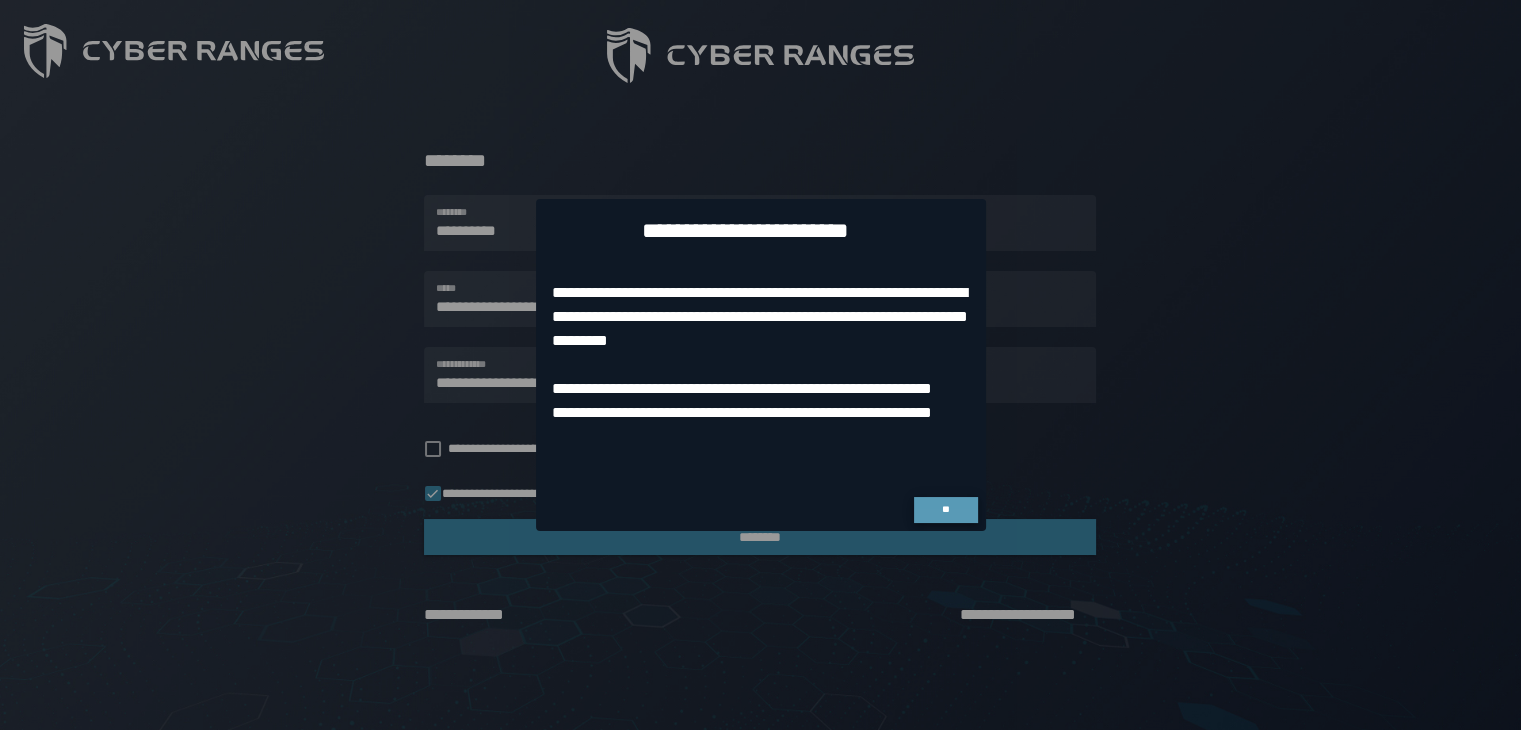 click on "**" at bounding box center [946, 510] 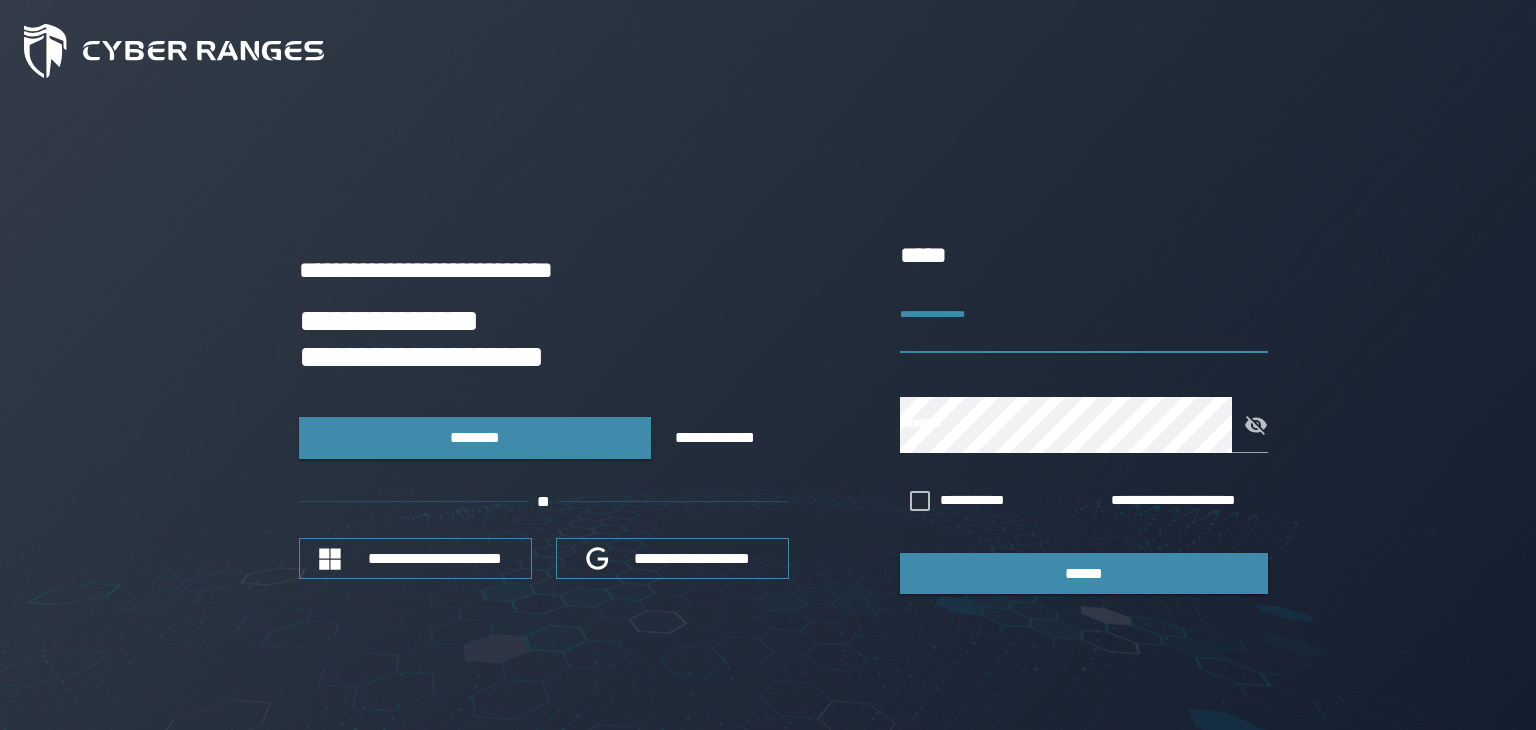 click on "**********" at bounding box center (1084, 325) 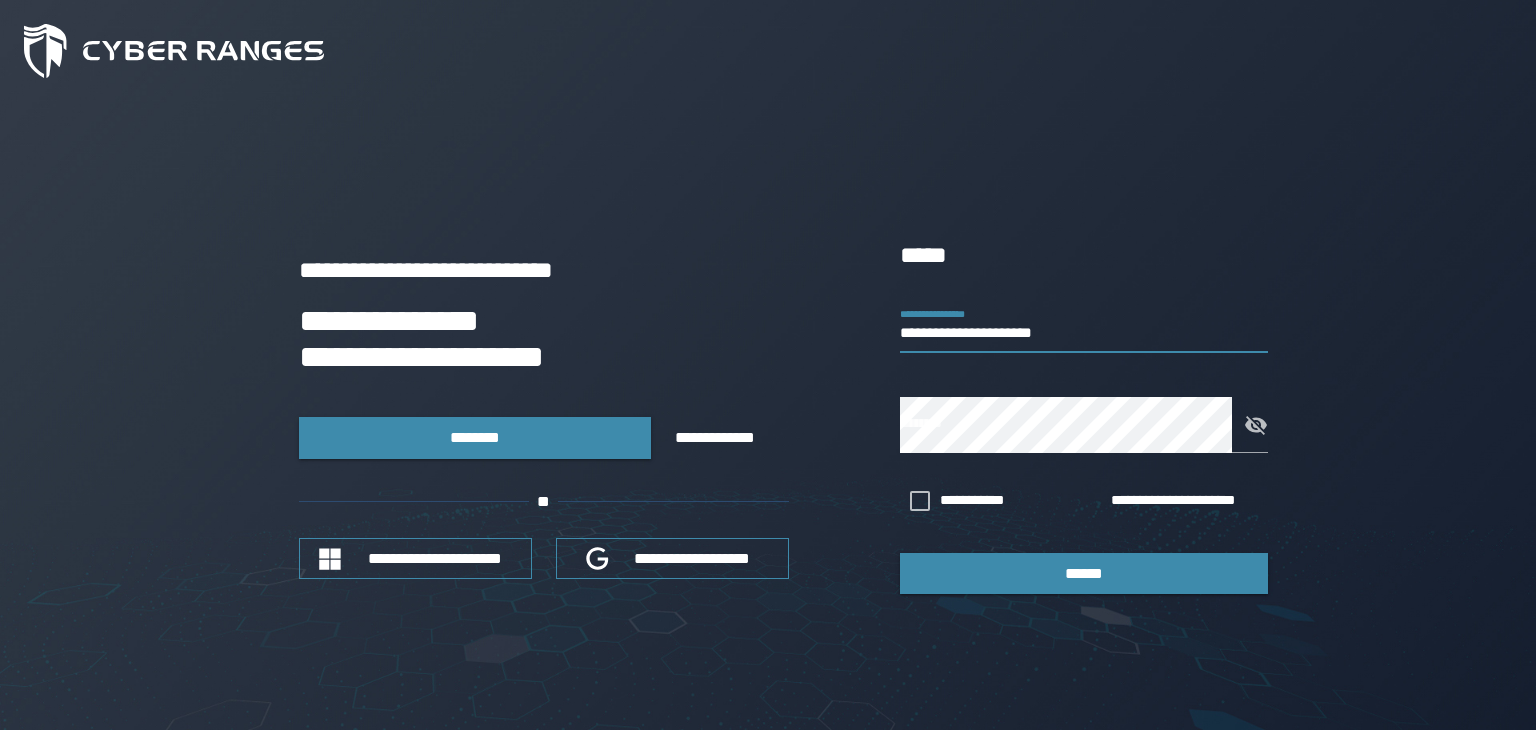 type on "**********" 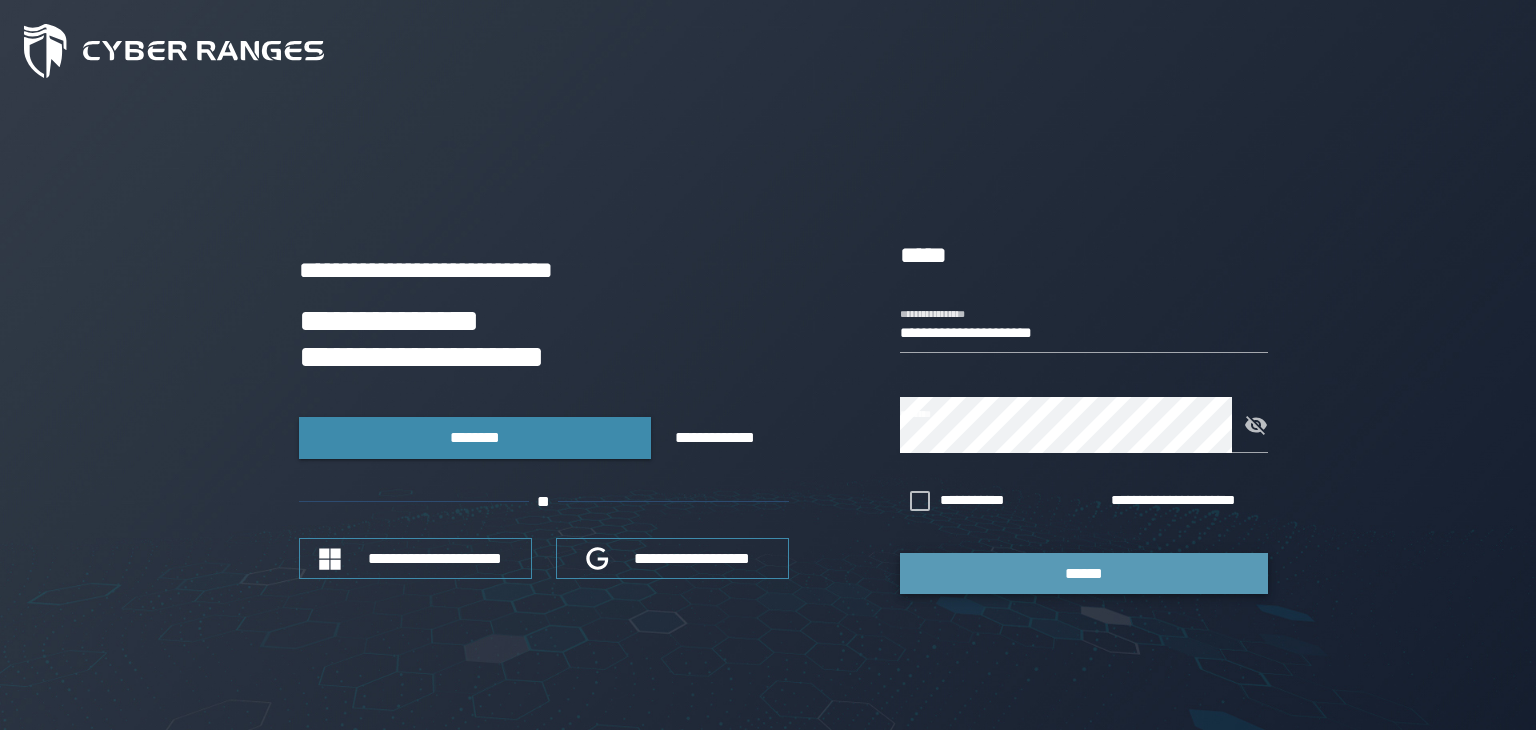 click on "******" at bounding box center (1084, 573) 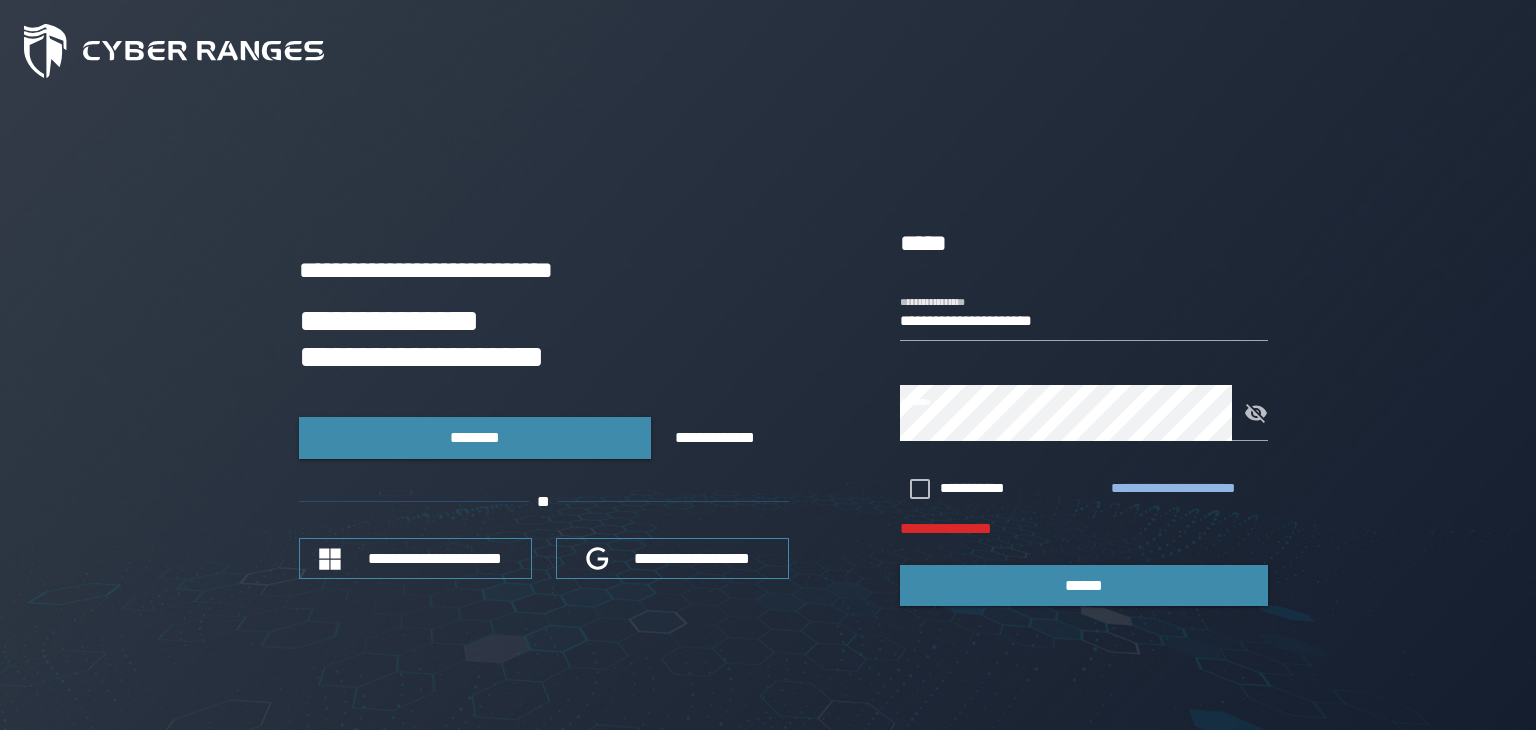 click on "**********" at bounding box center [1185, 489] 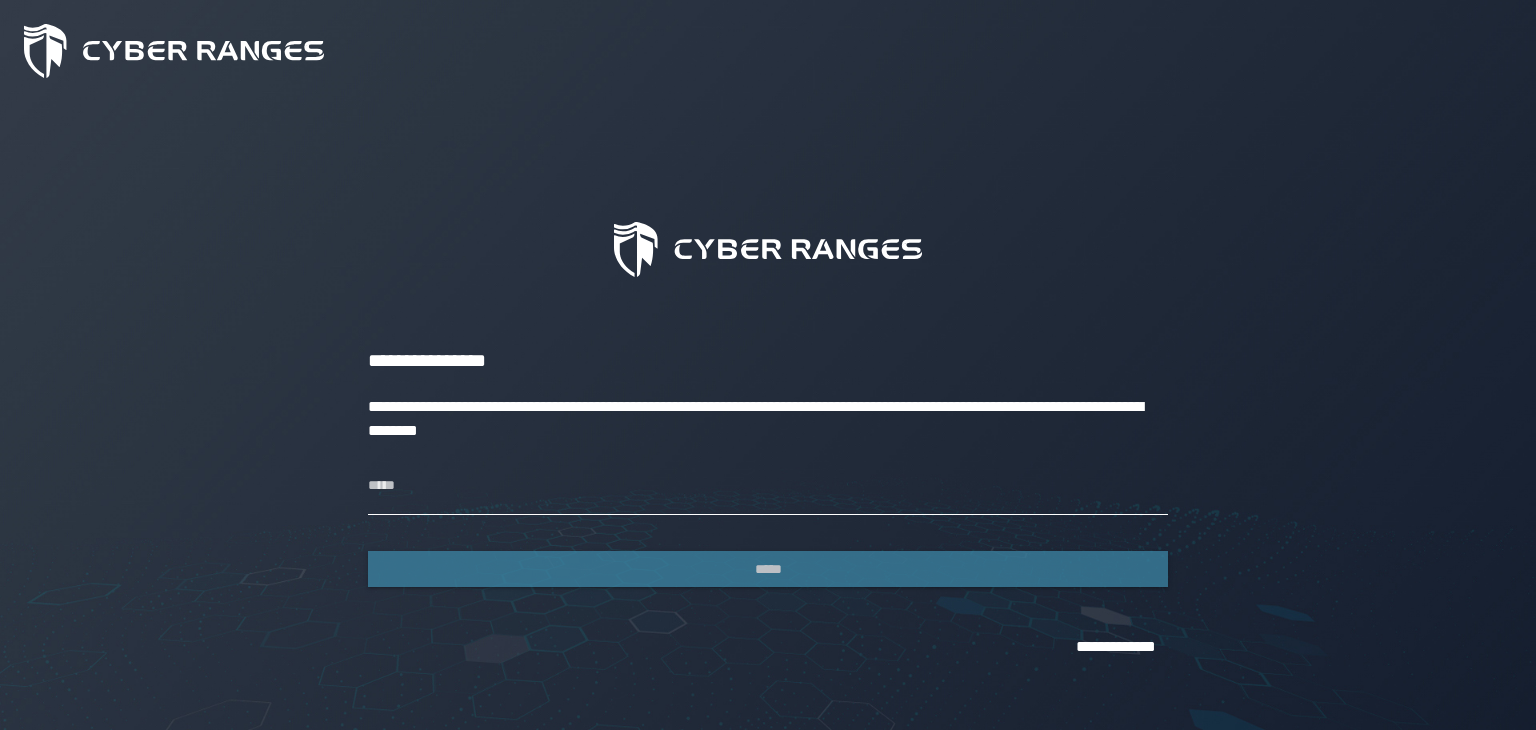 click on "*****" at bounding box center (768, 487) 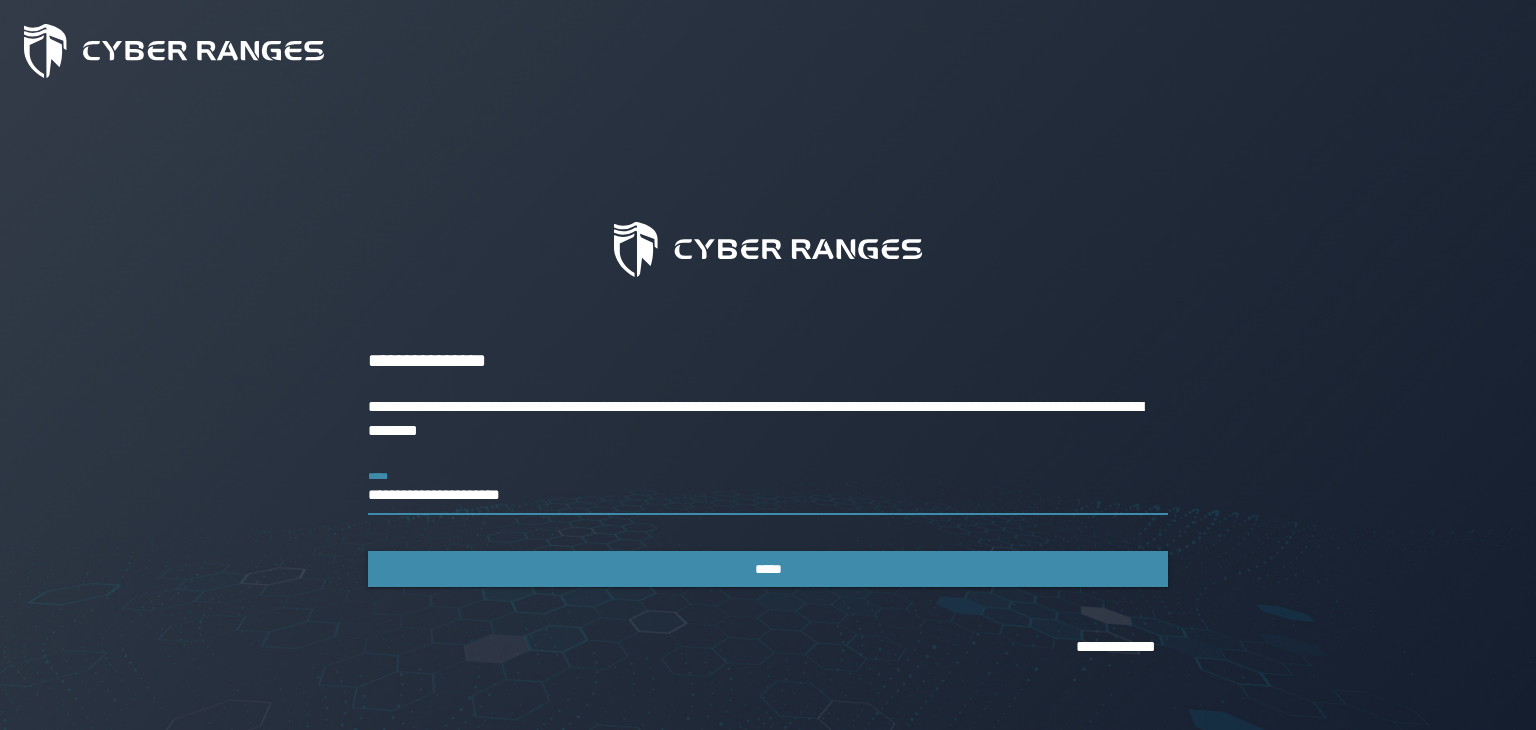 type on "**********" 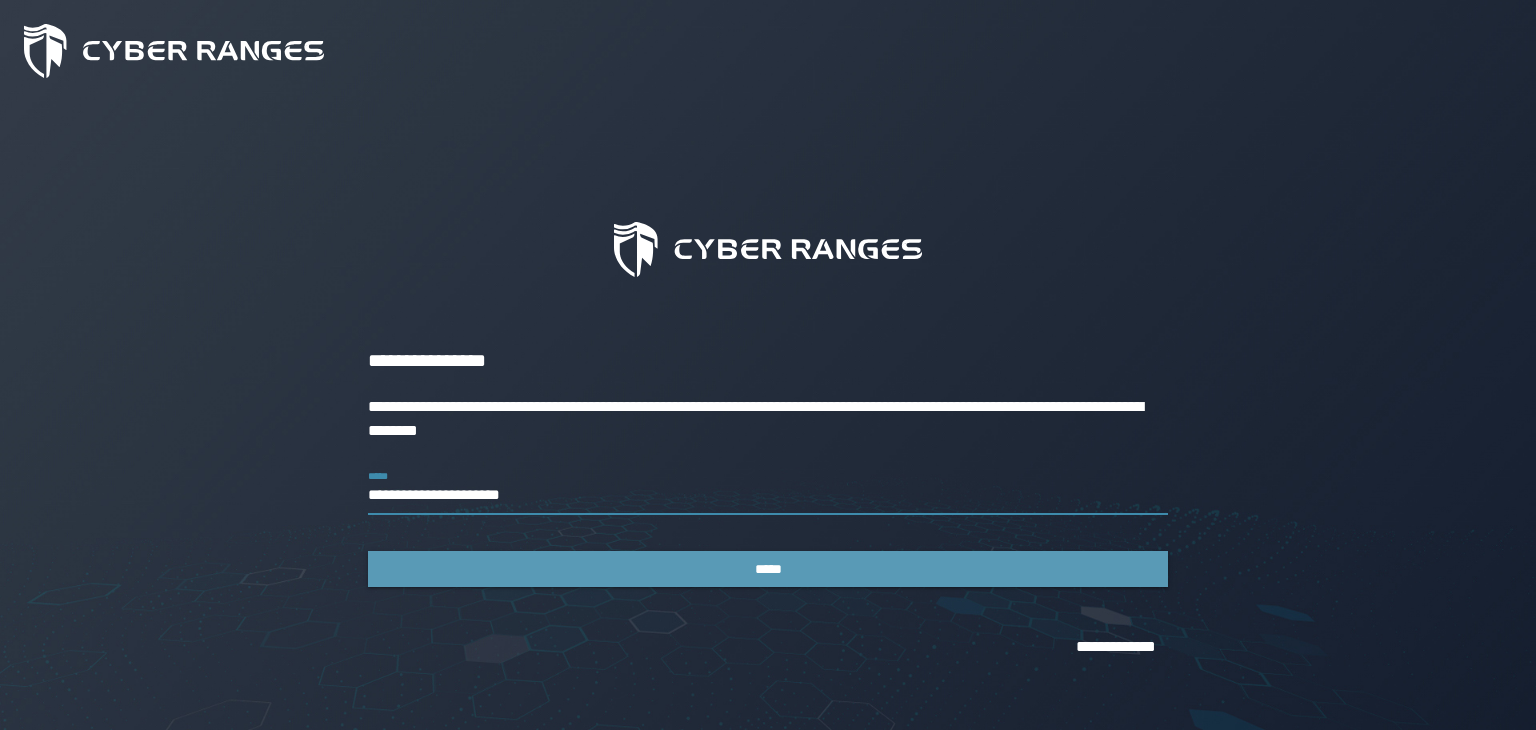 click on "*****" at bounding box center (768, 569) 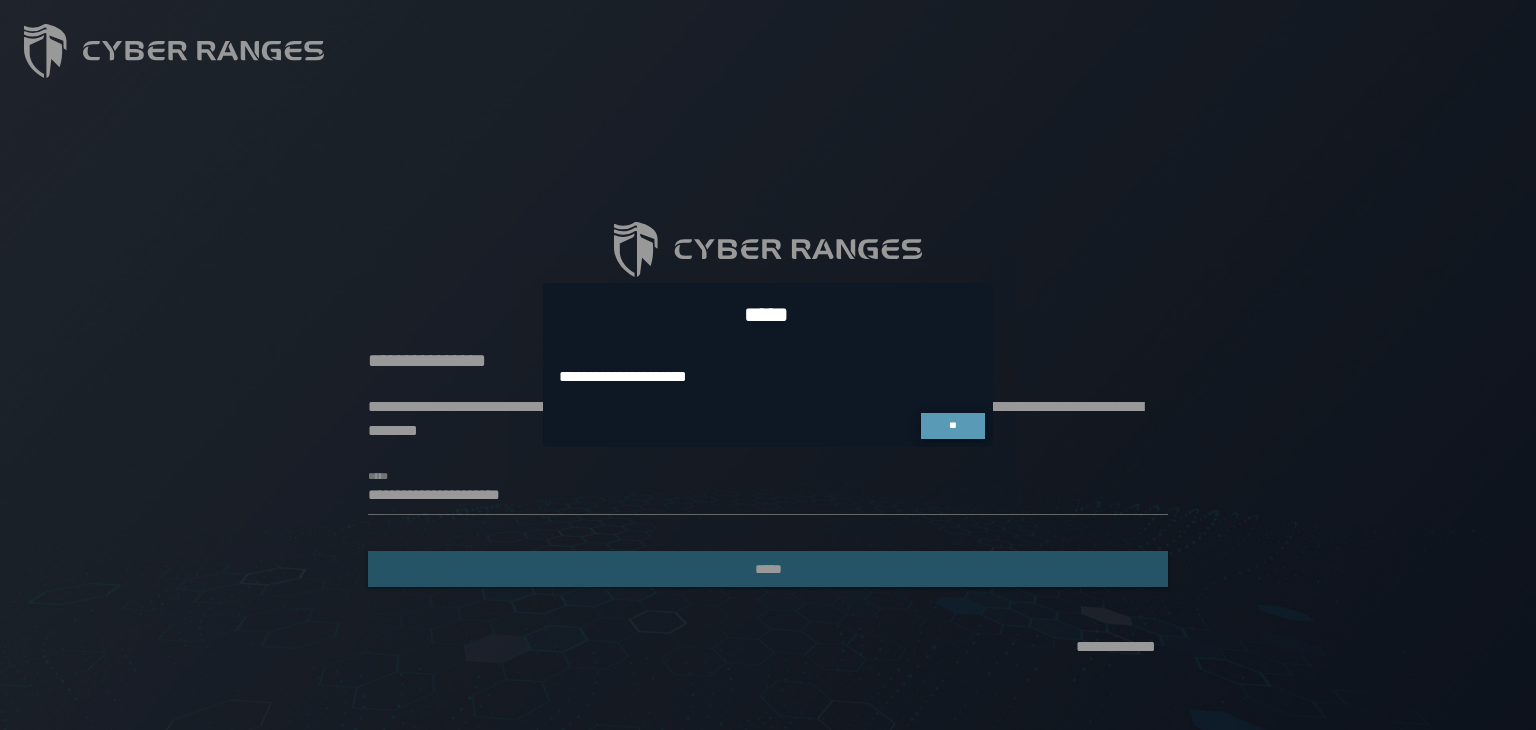 click on "**" at bounding box center [952, 425] 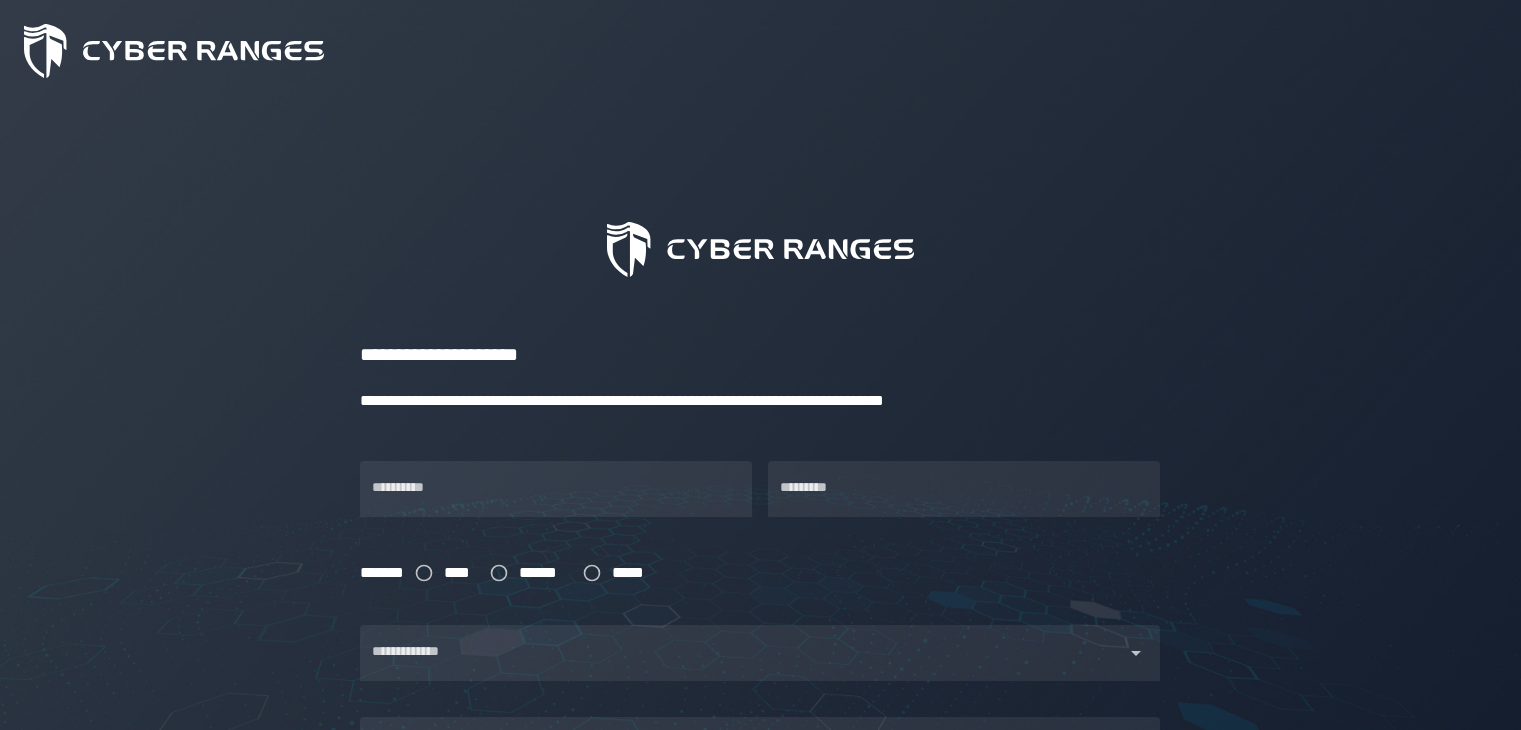 scroll, scrollTop: 0, scrollLeft: 0, axis: both 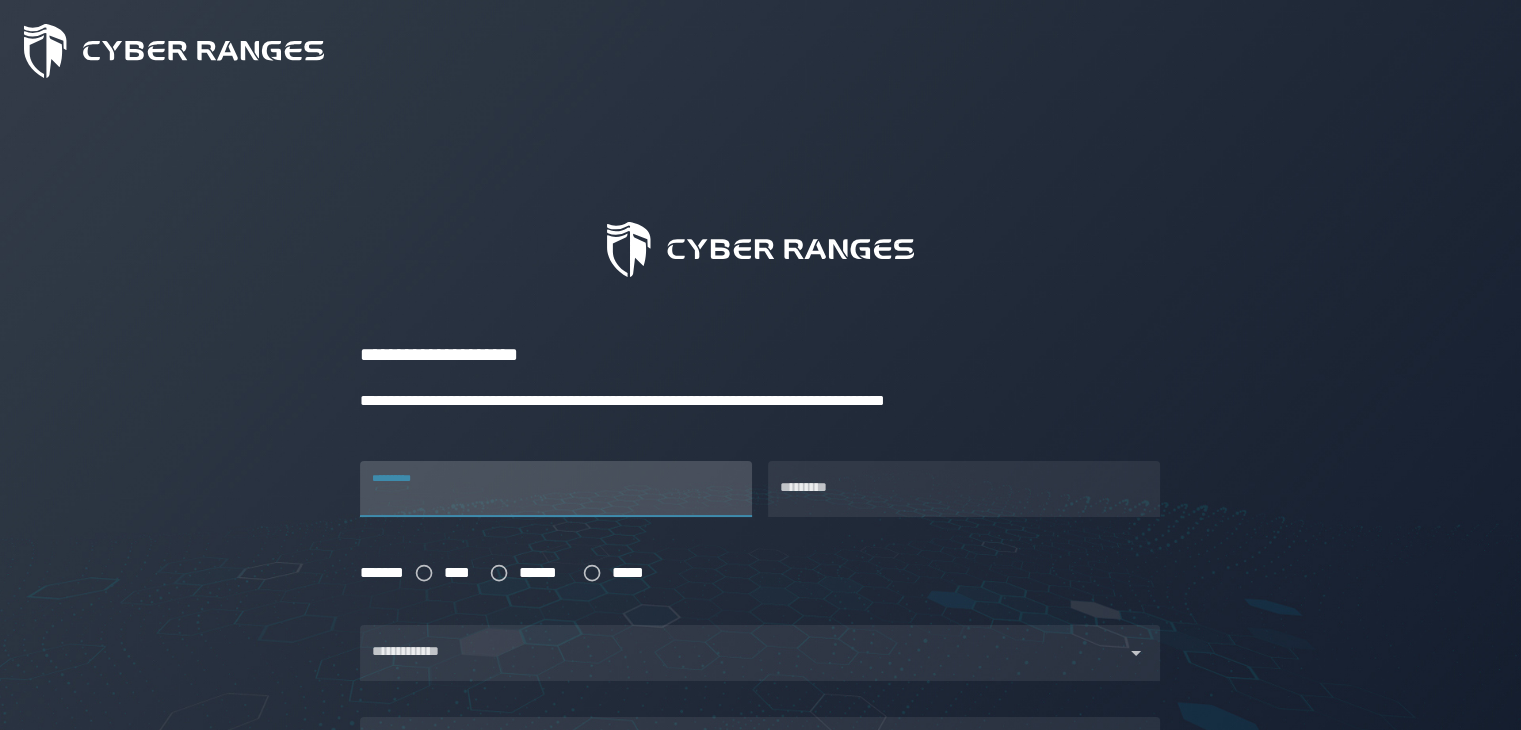 click on "**********" at bounding box center [556, 489] 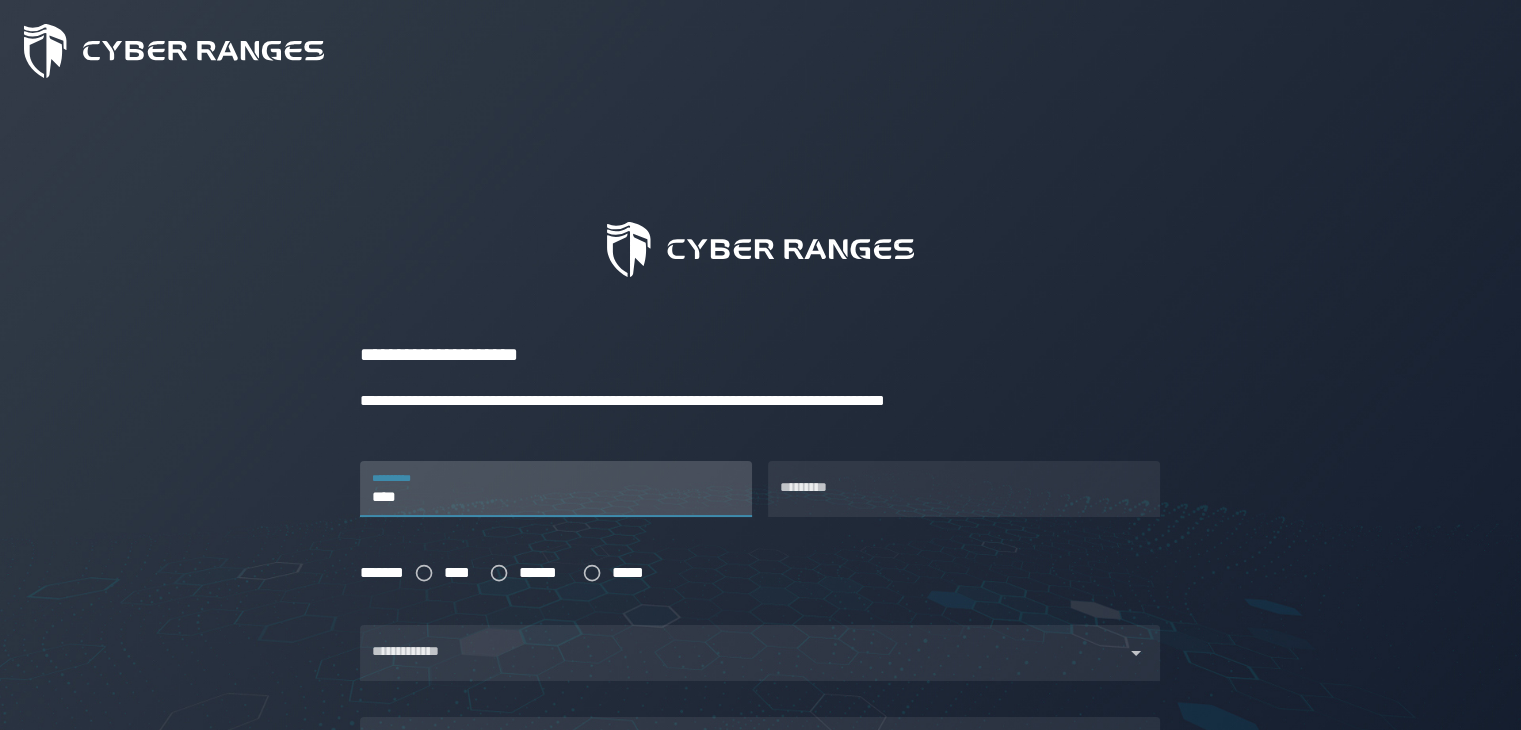 type on "******" 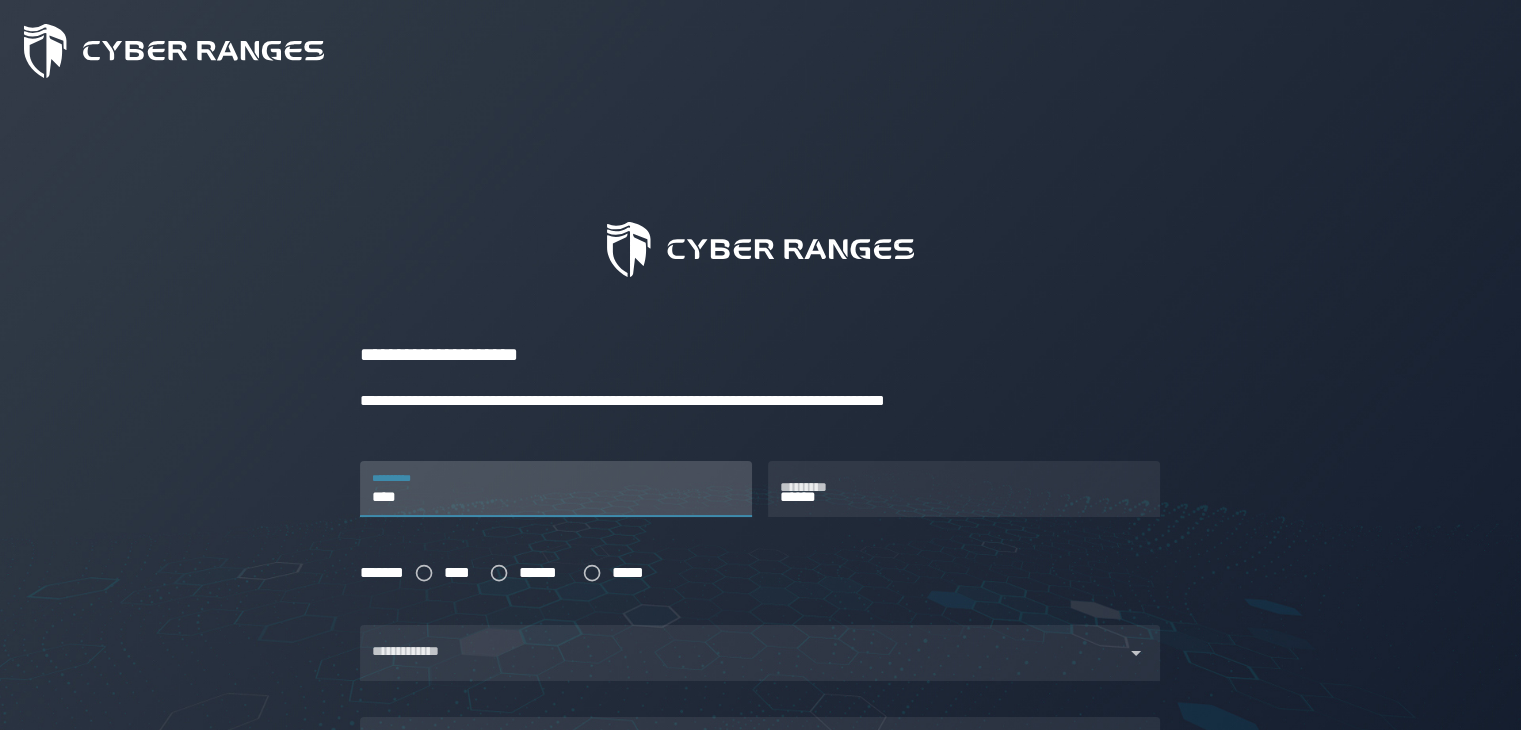 type on "*******" 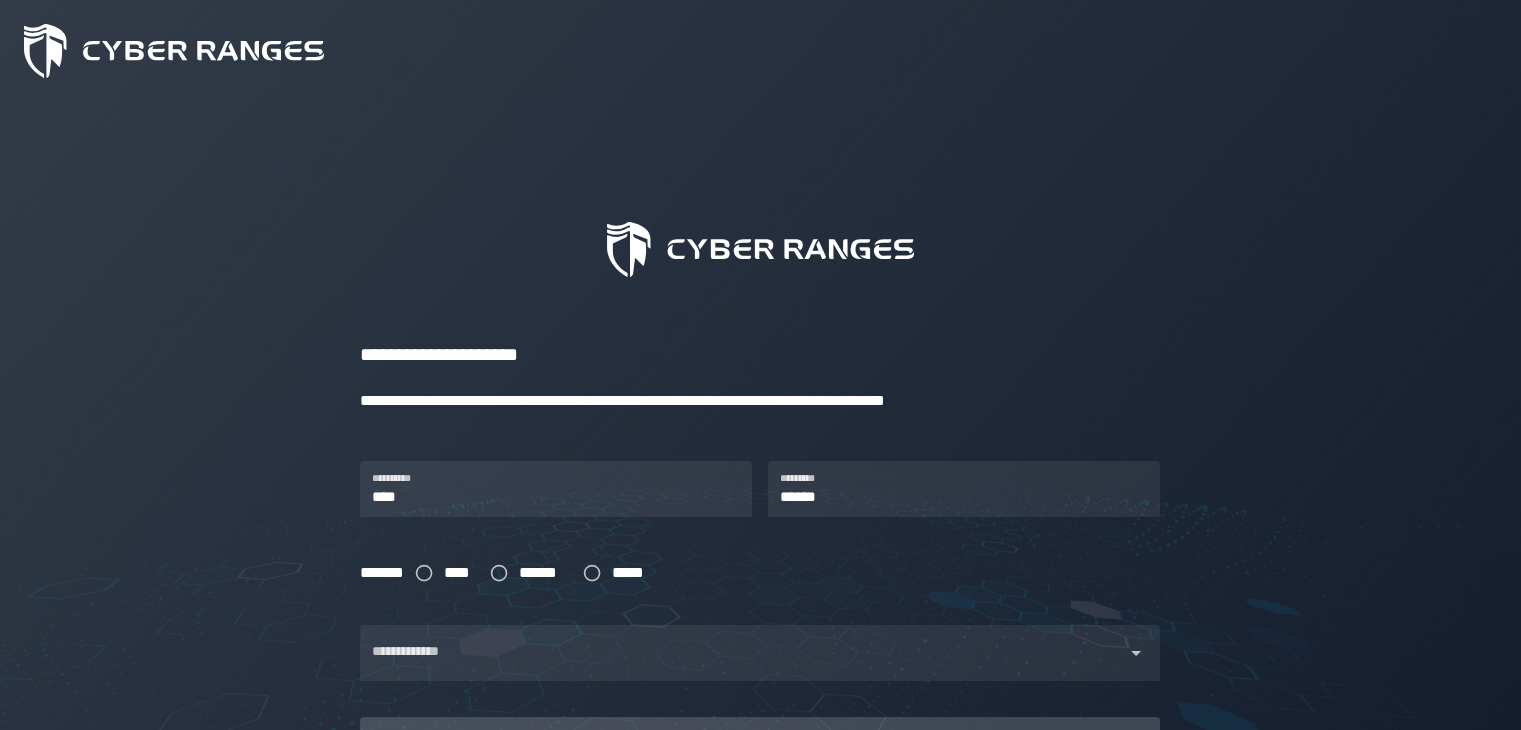 type on "*******" 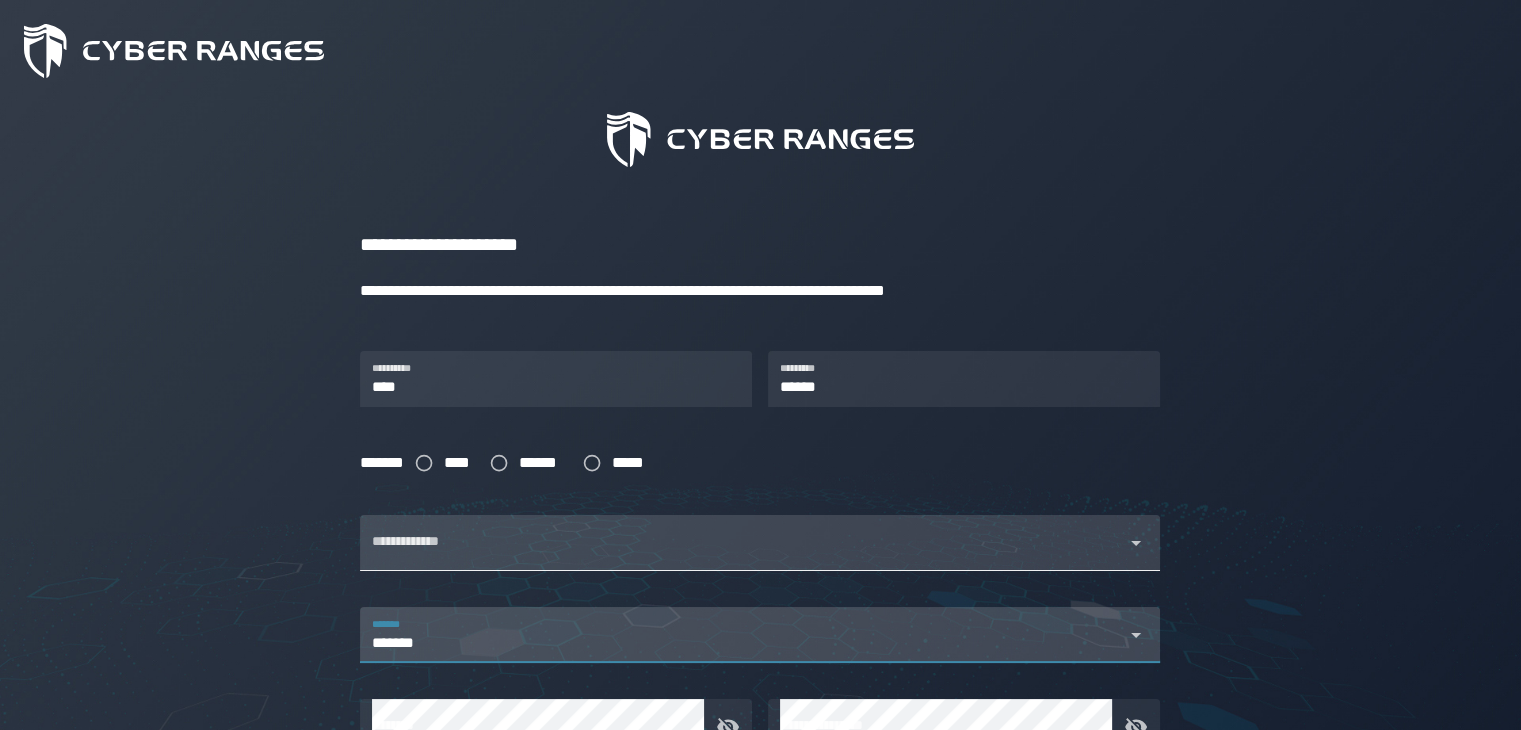 scroll, scrollTop: 200, scrollLeft: 0, axis: vertical 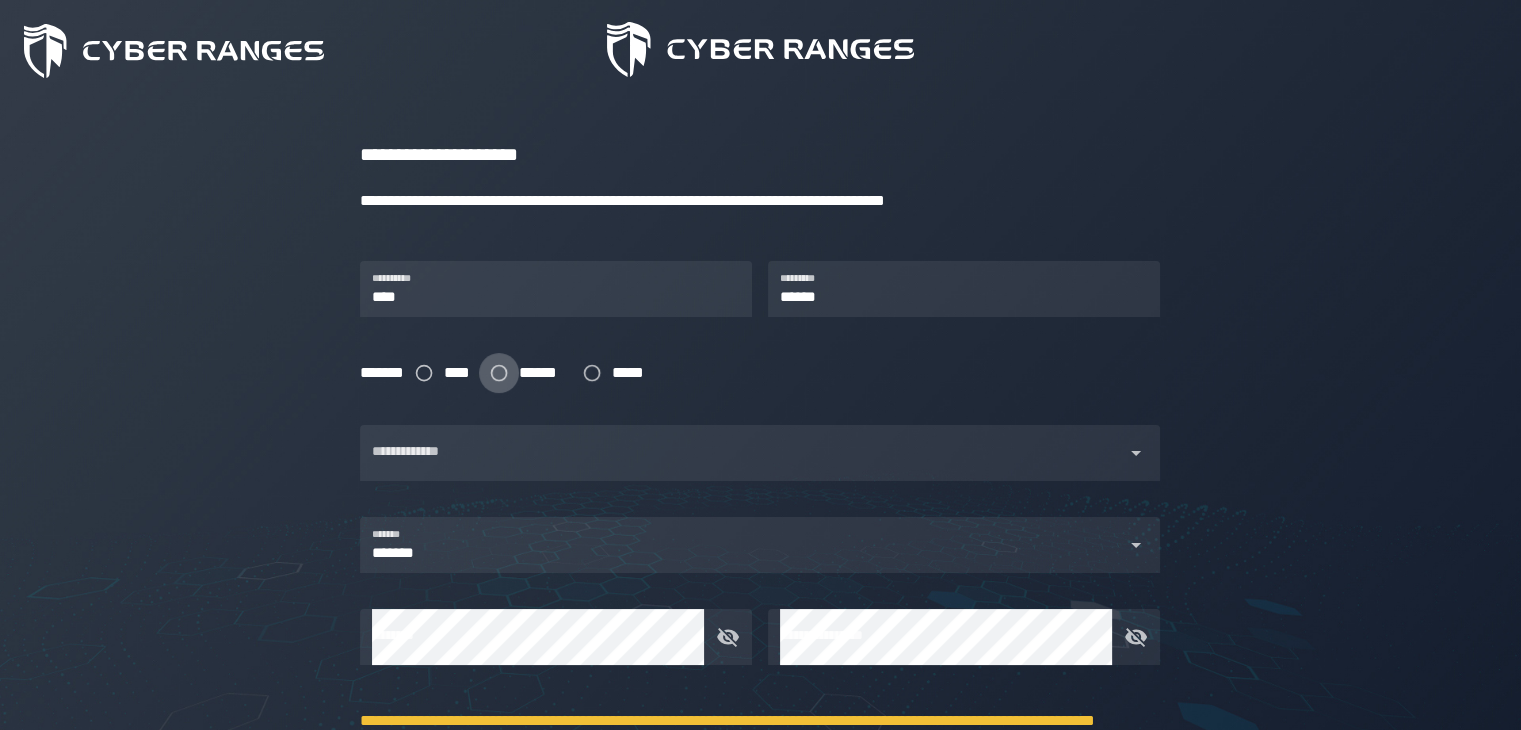 click 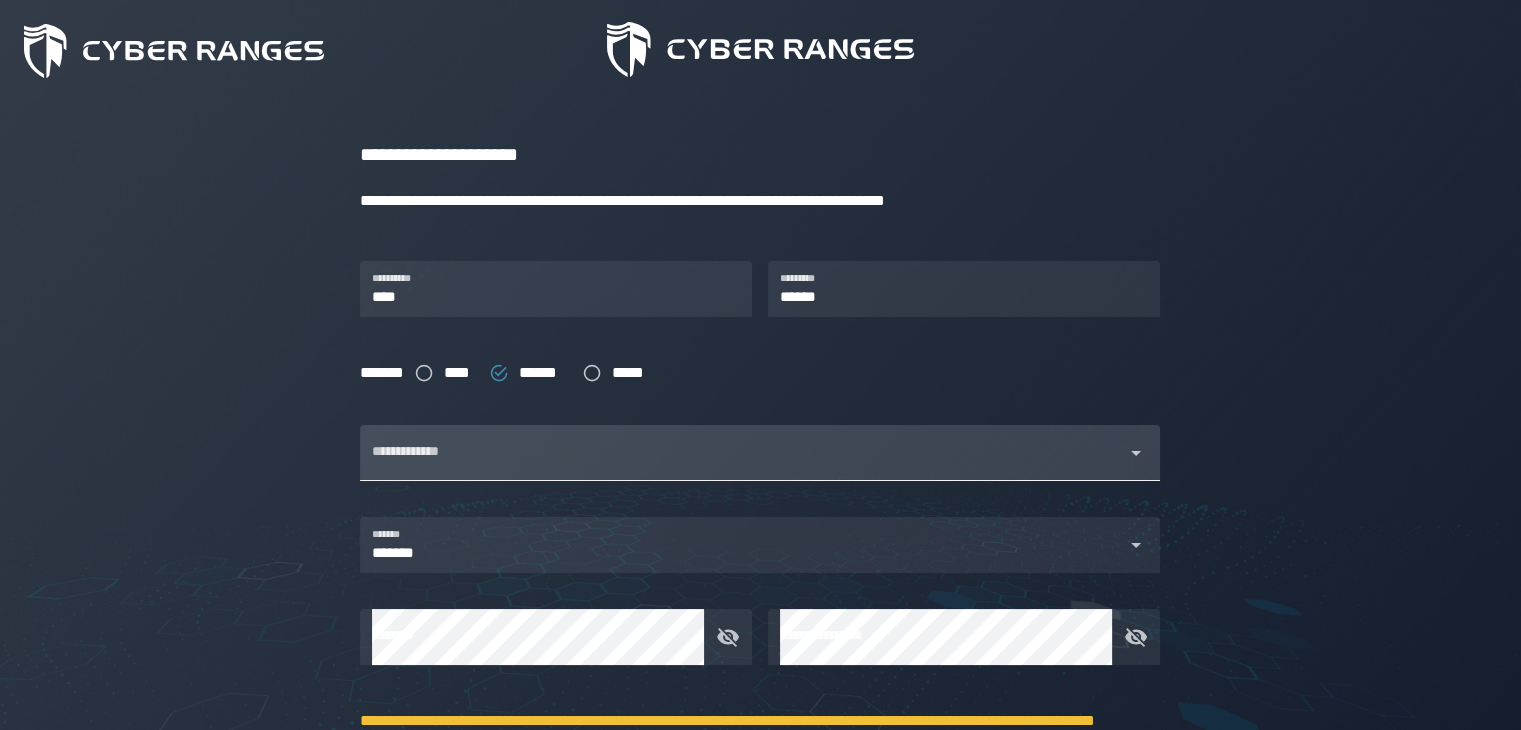 click on "**********" at bounding box center [742, 453] 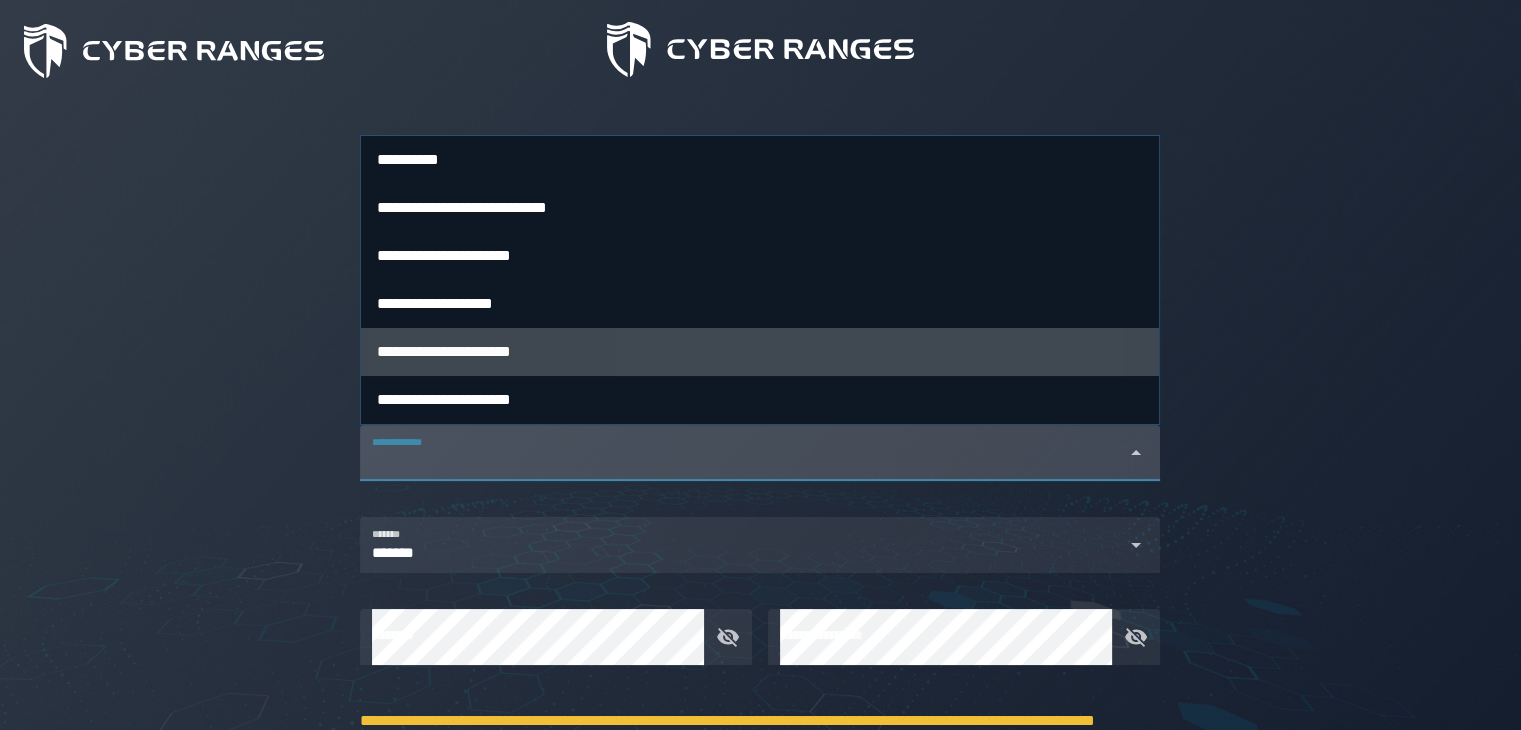 click on "**********" at bounding box center [444, 351] 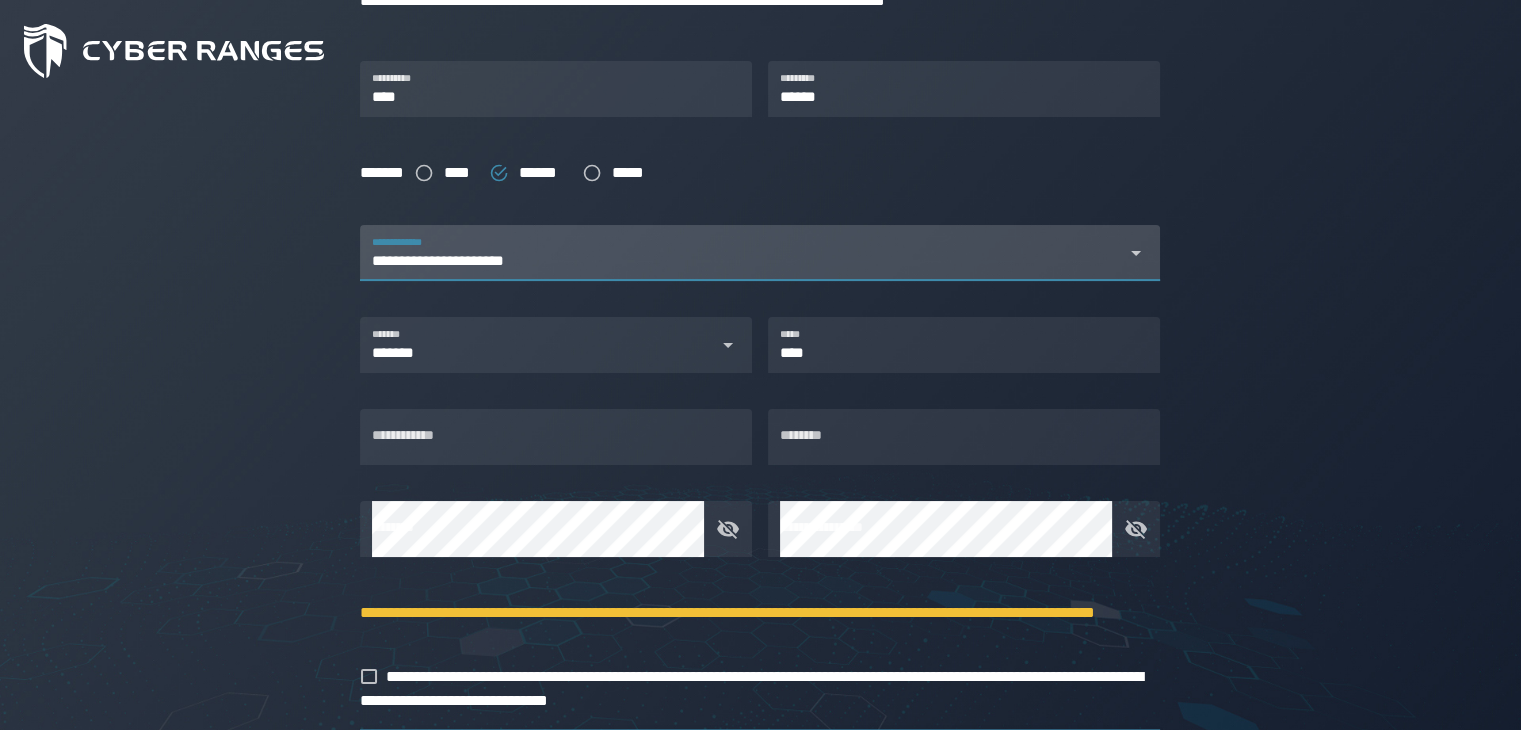 scroll, scrollTop: 499, scrollLeft: 0, axis: vertical 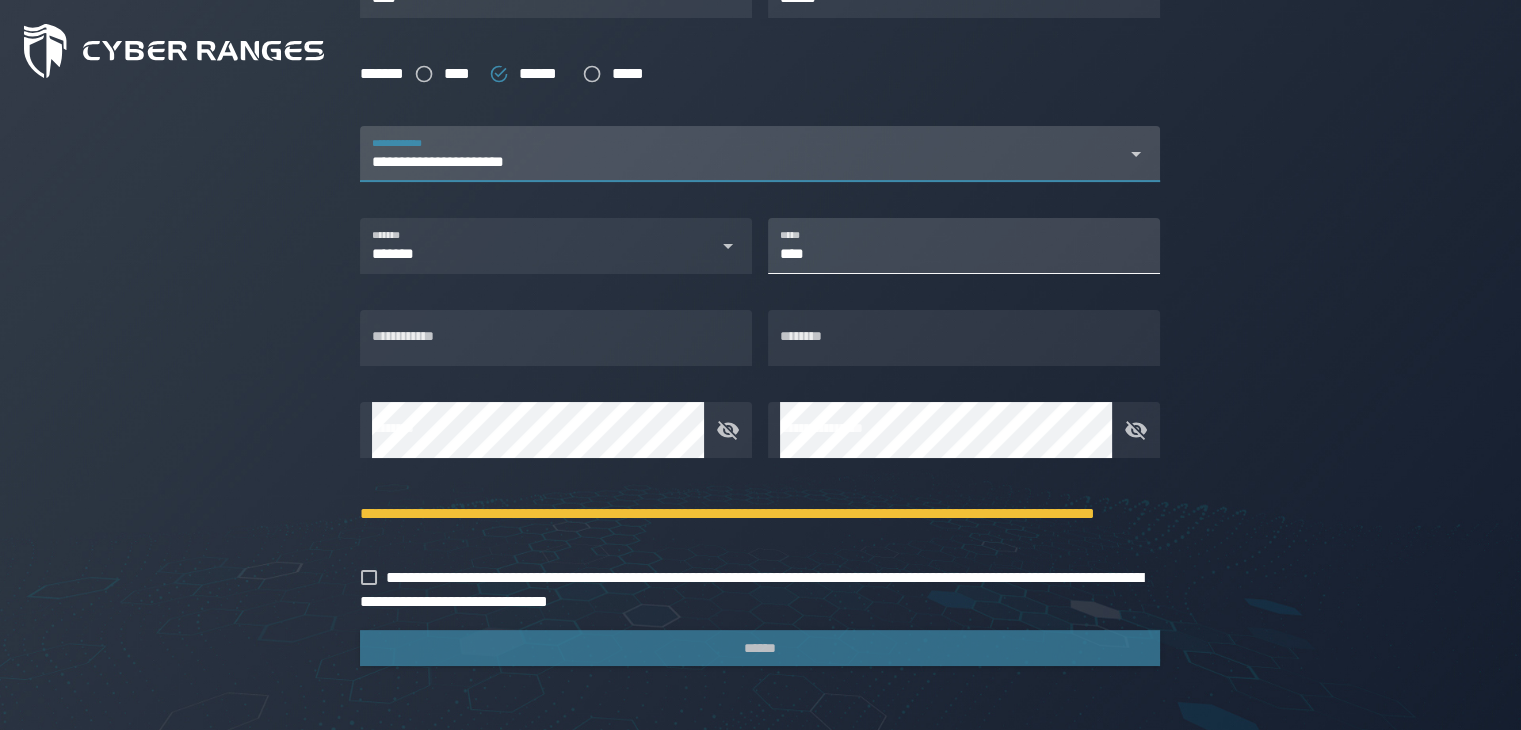 click on "****" at bounding box center (964, 246) 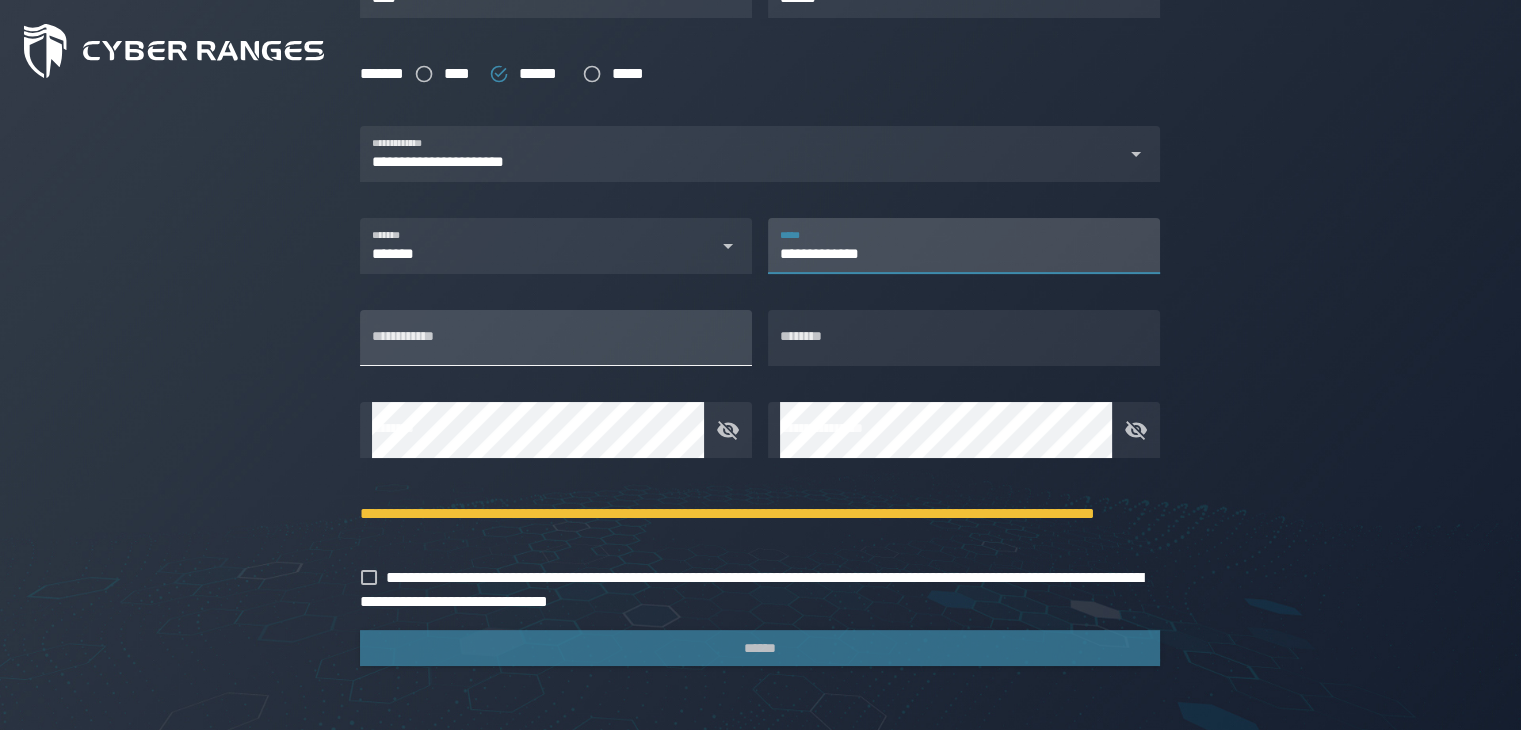 type on "**********" 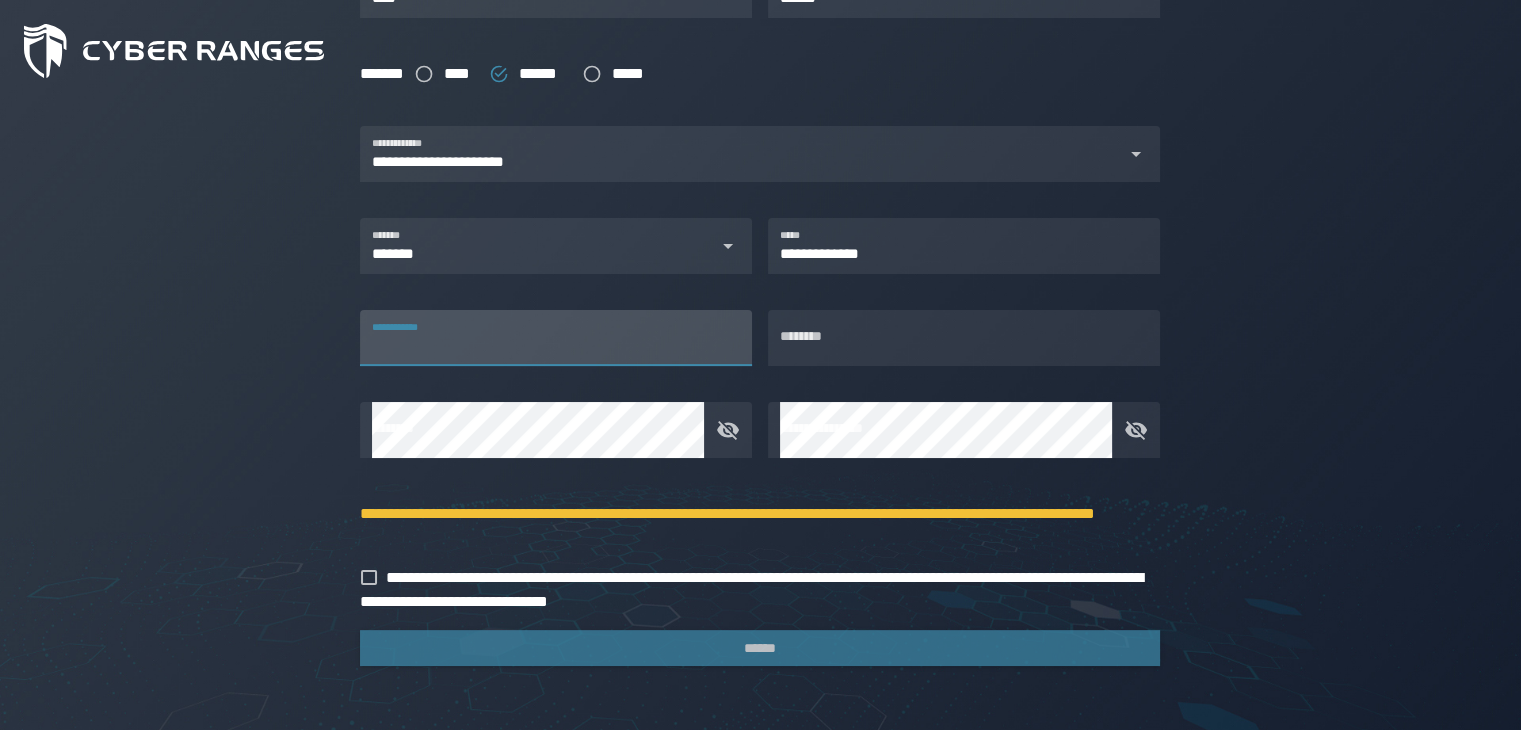 click on "**********" at bounding box center (556, 338) 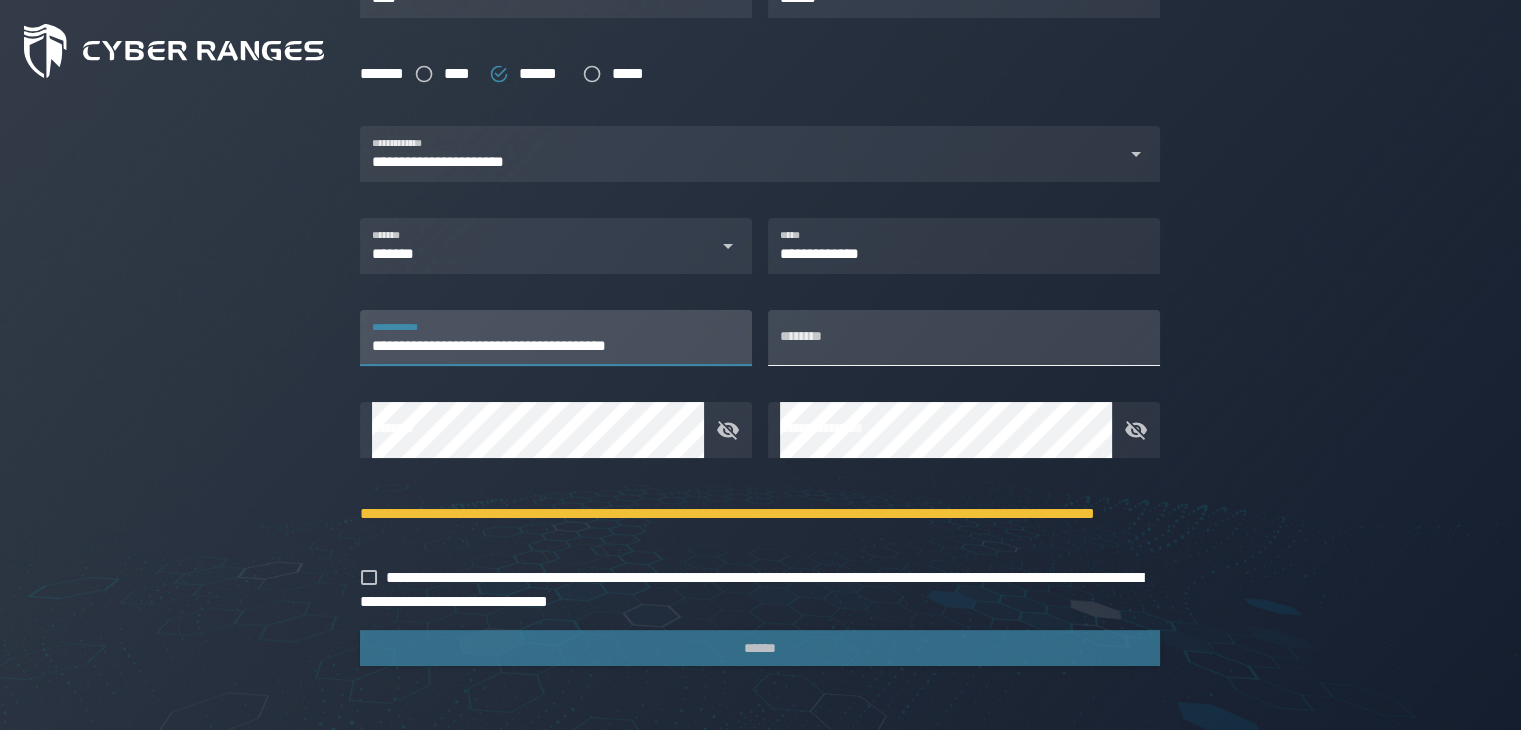 type on "**********" 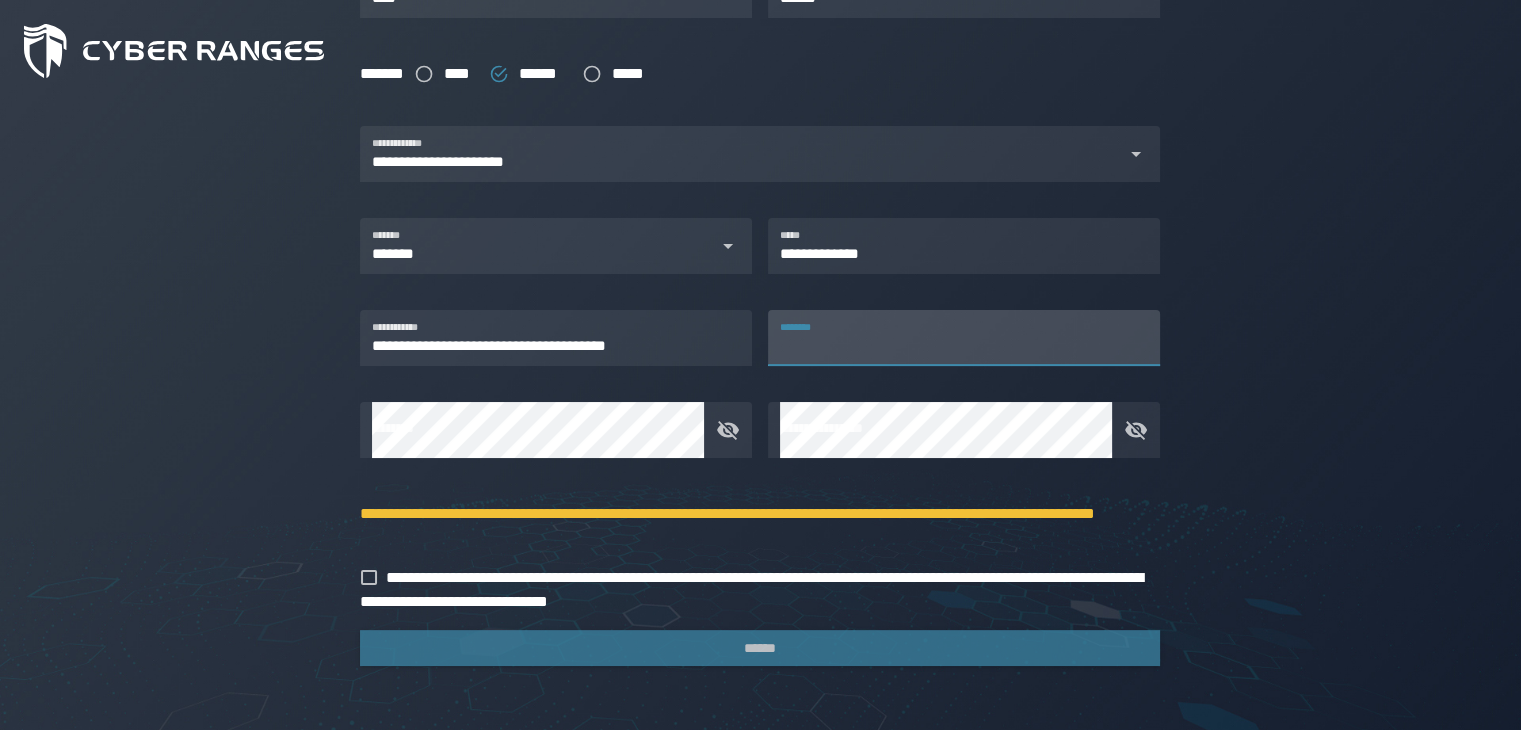 click on "********" at bounding box center [964, 338] 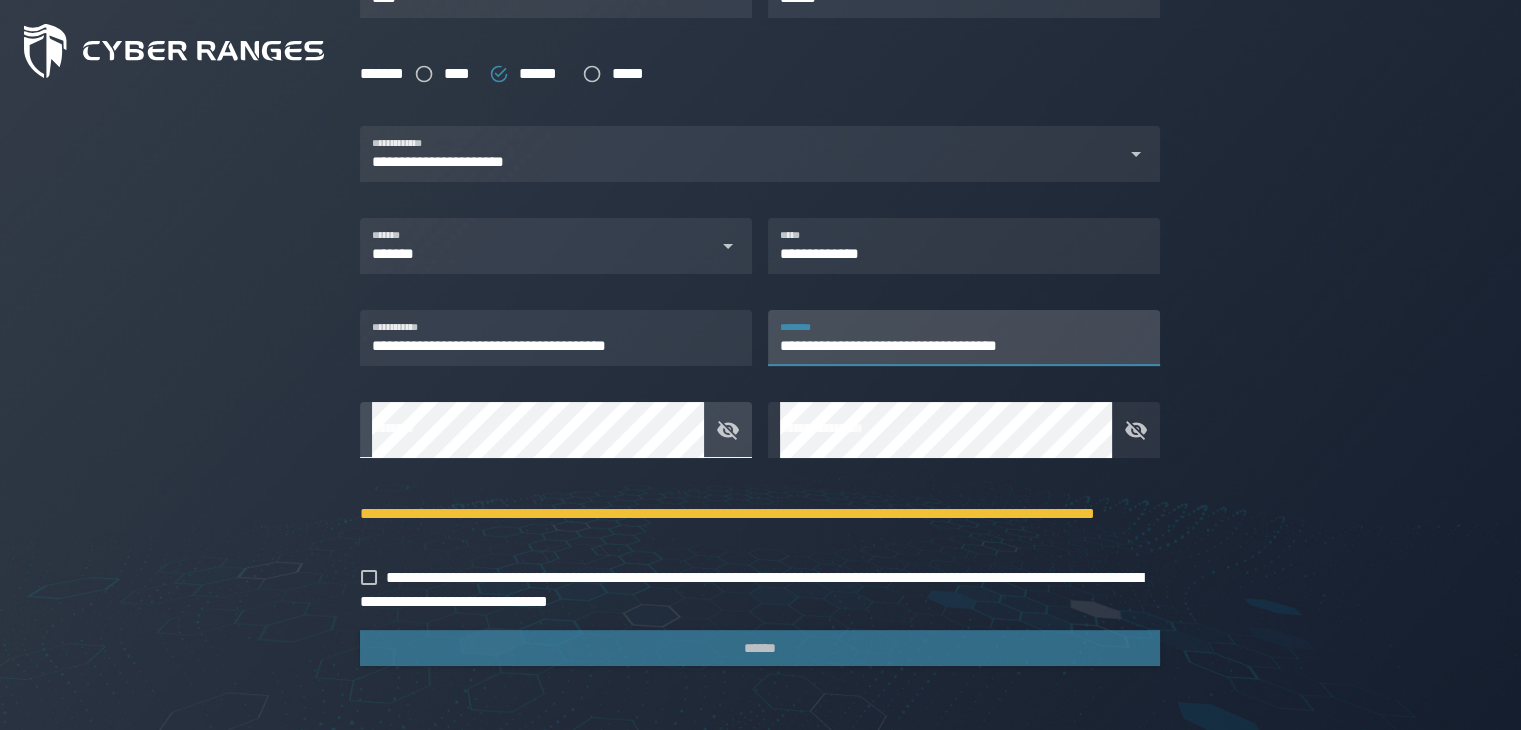 type on "**********" 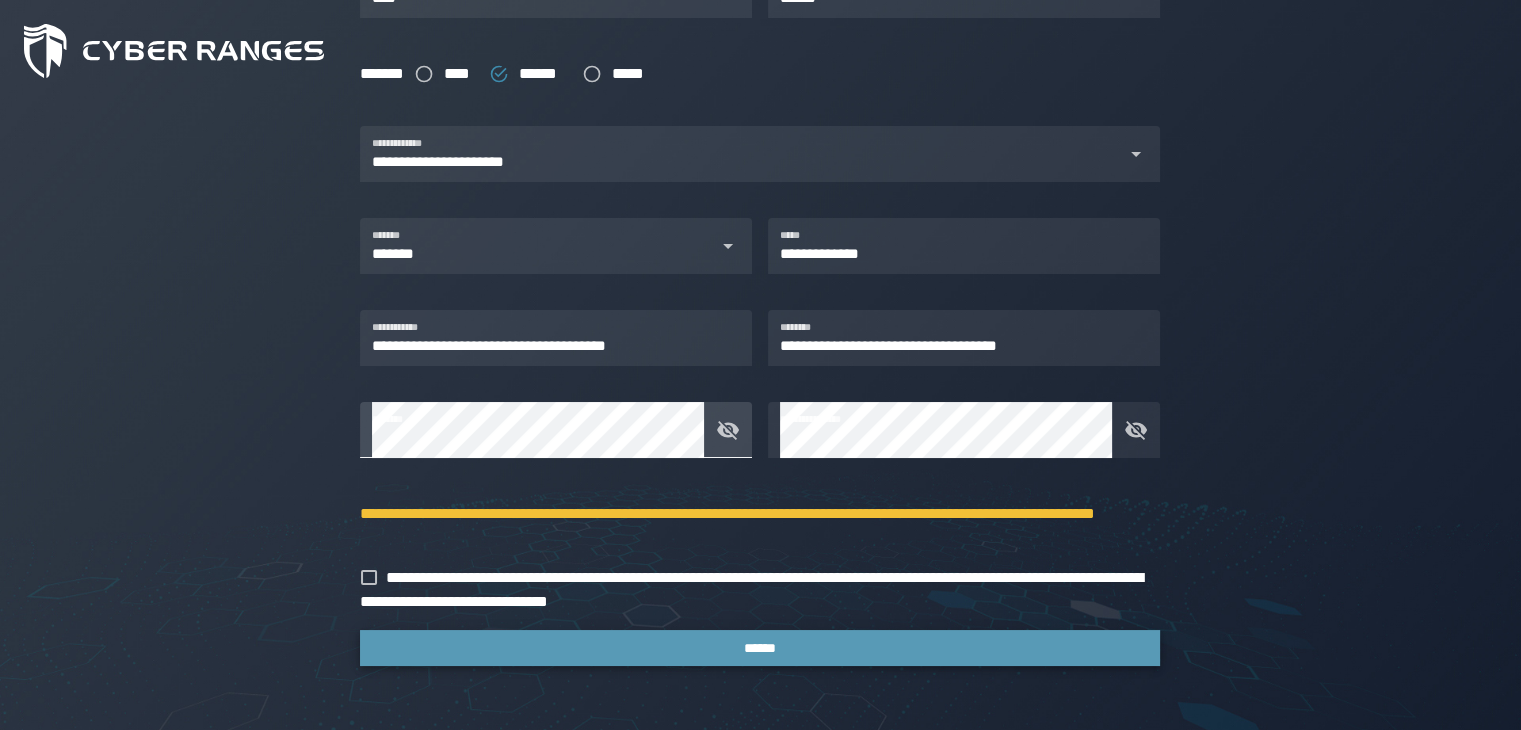 click on "******" at bounding box center [760, 648] 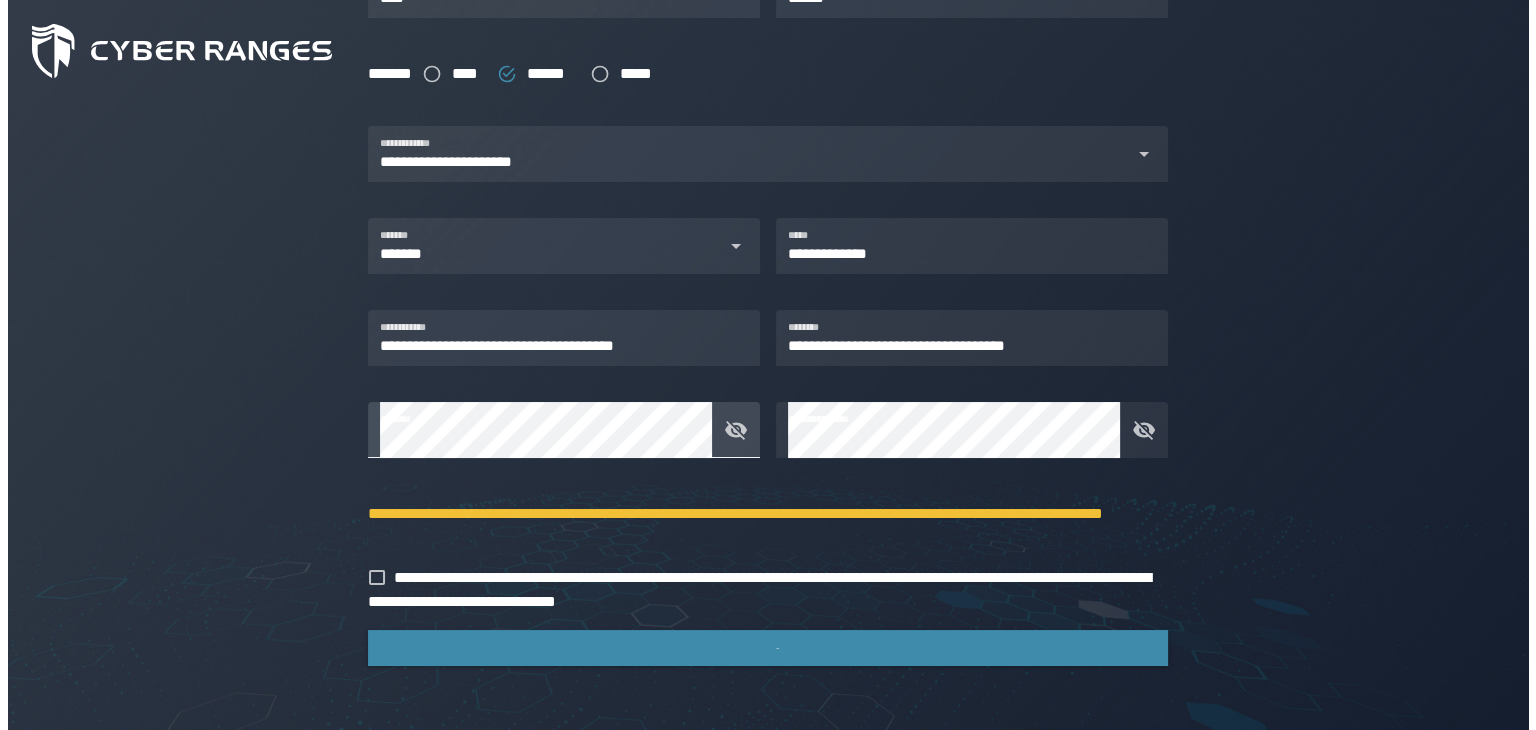 scroll, scrollTop: 0, scrollLeft: 0, axis: both 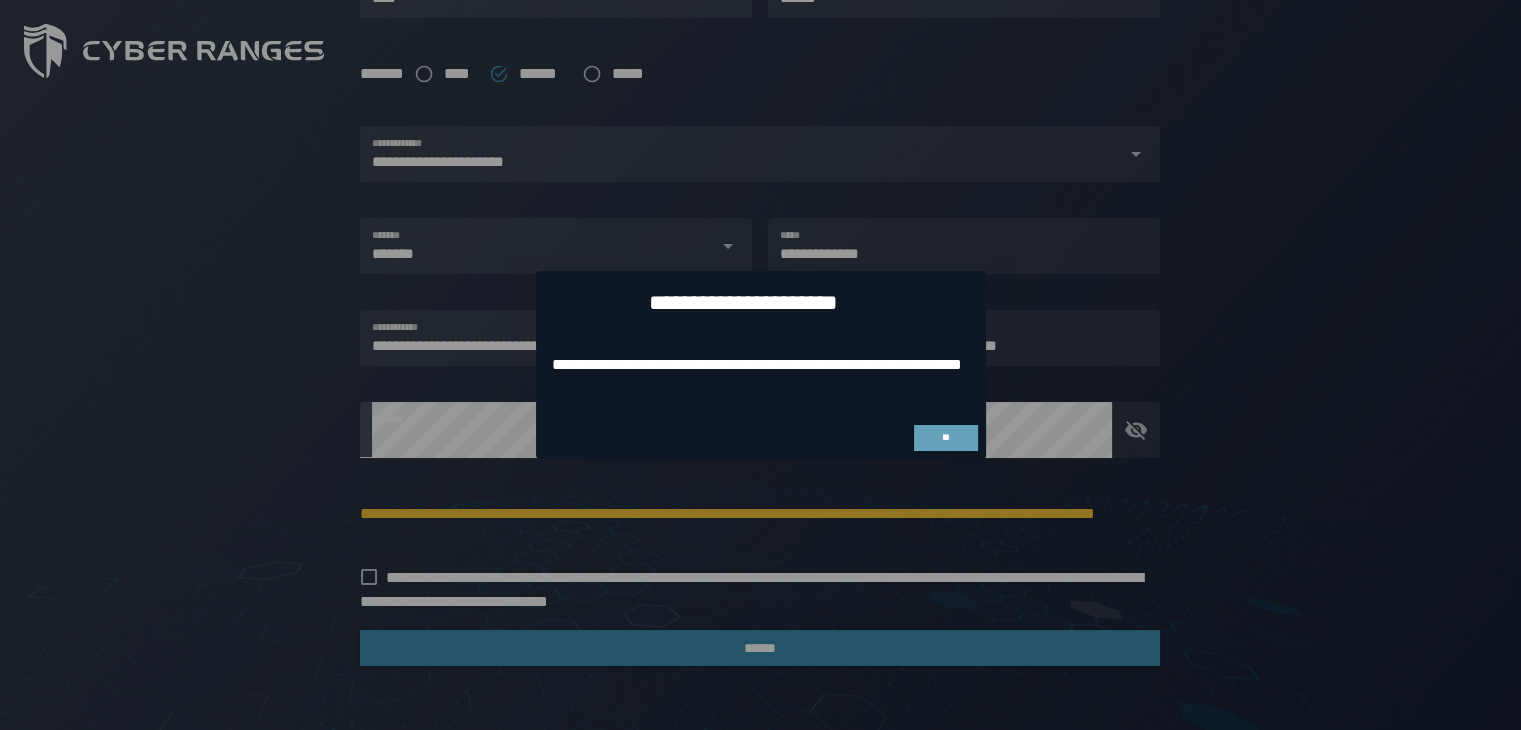 click on "**" at bounding box center [946, 438] 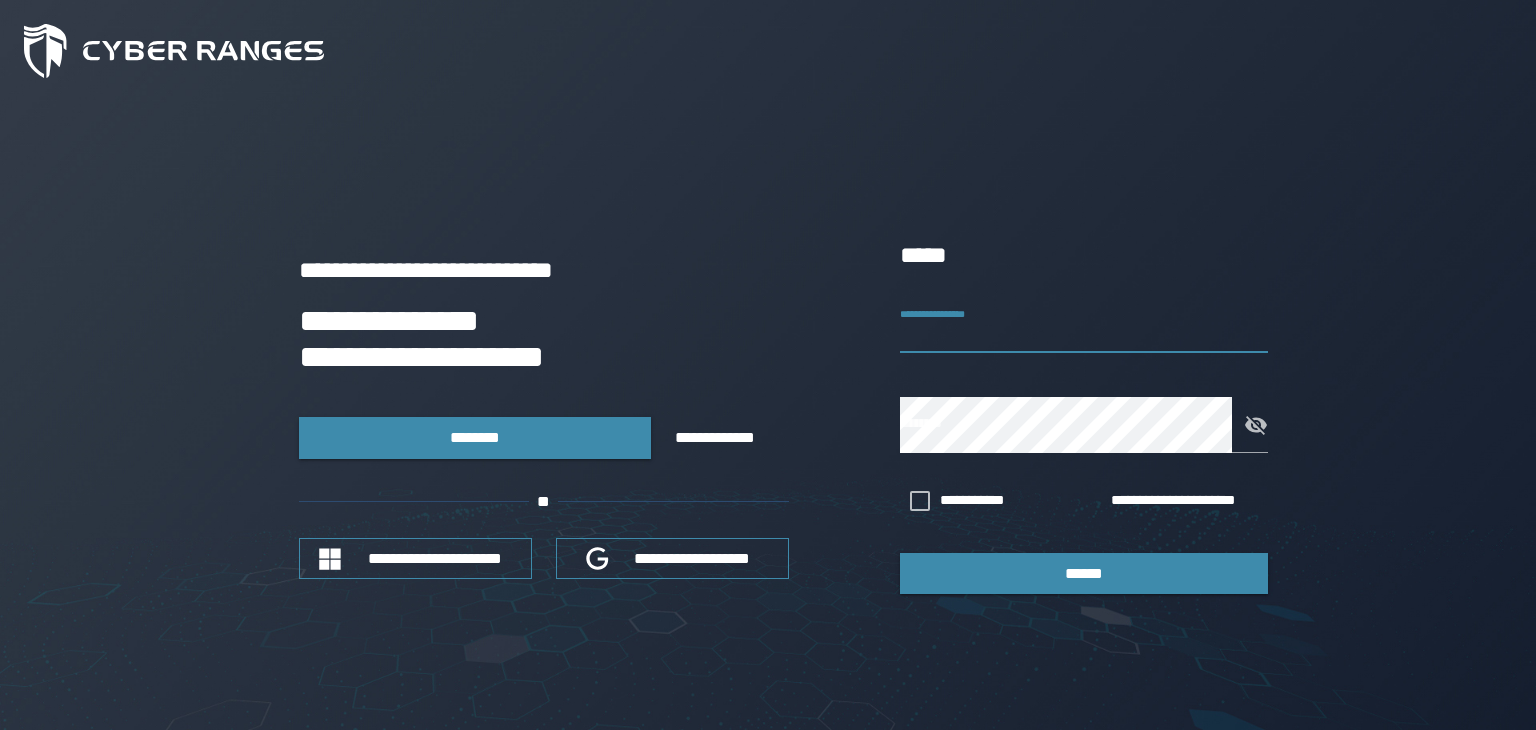 click on "**********" at bounding box center (1084, 325) 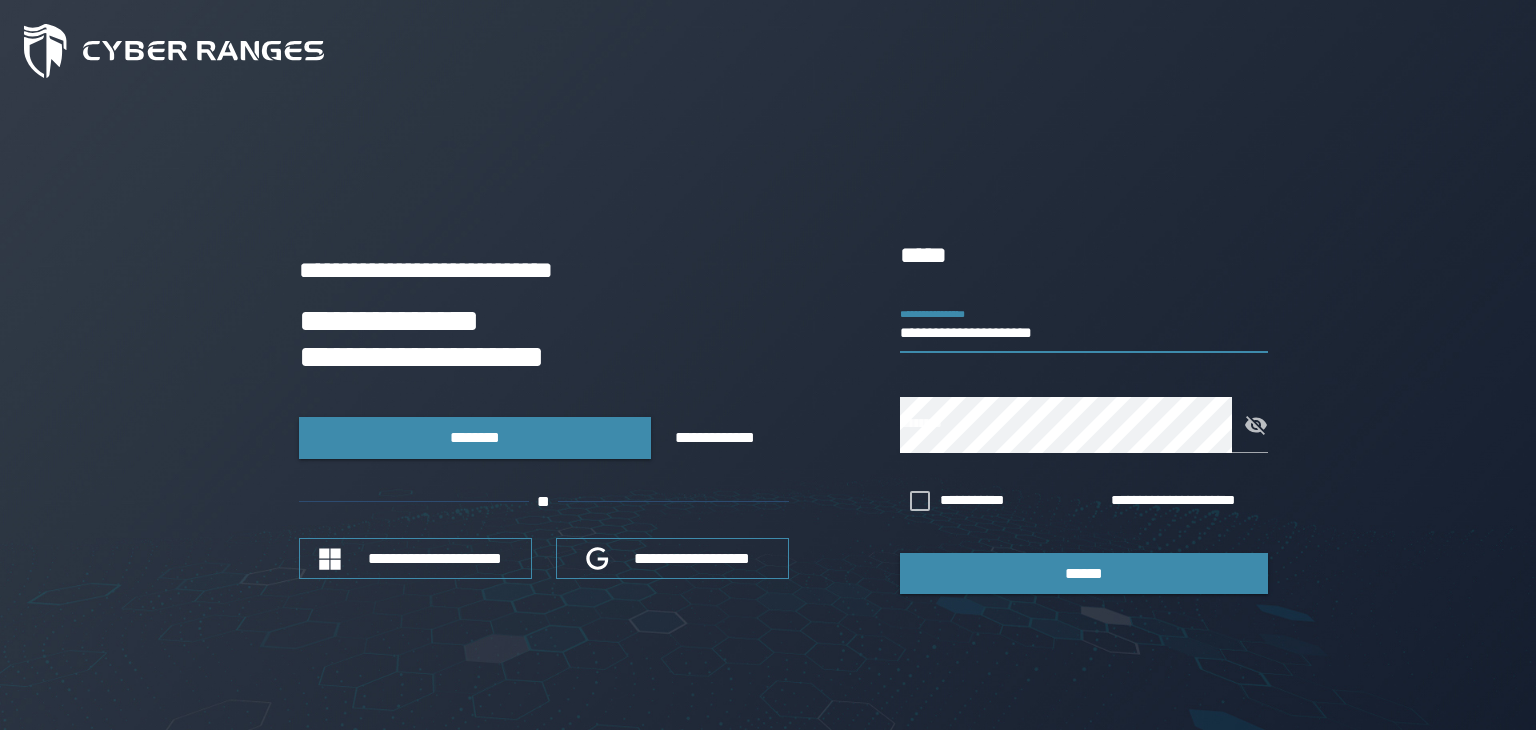 type on "**********" 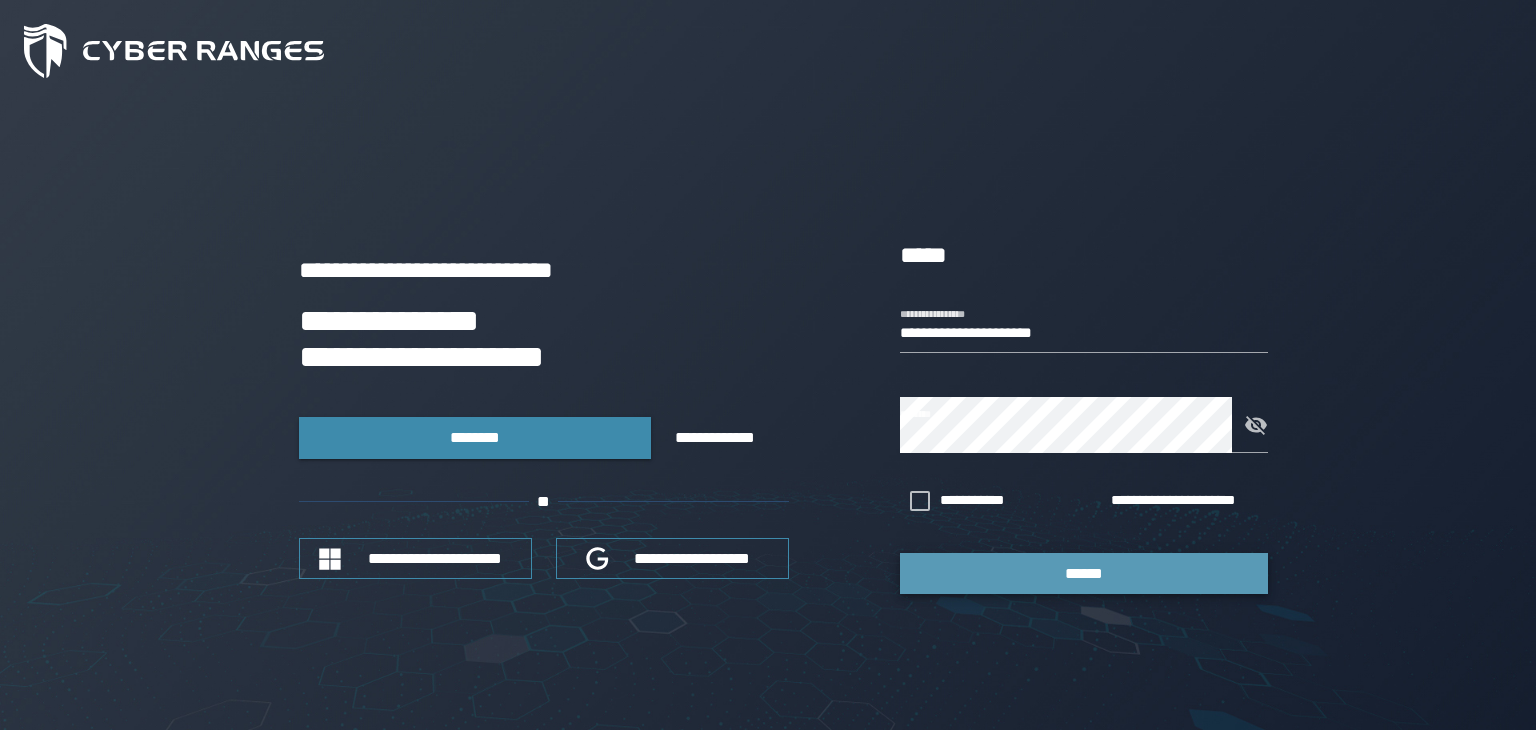click on "******" at bounding box center [1084, 573] 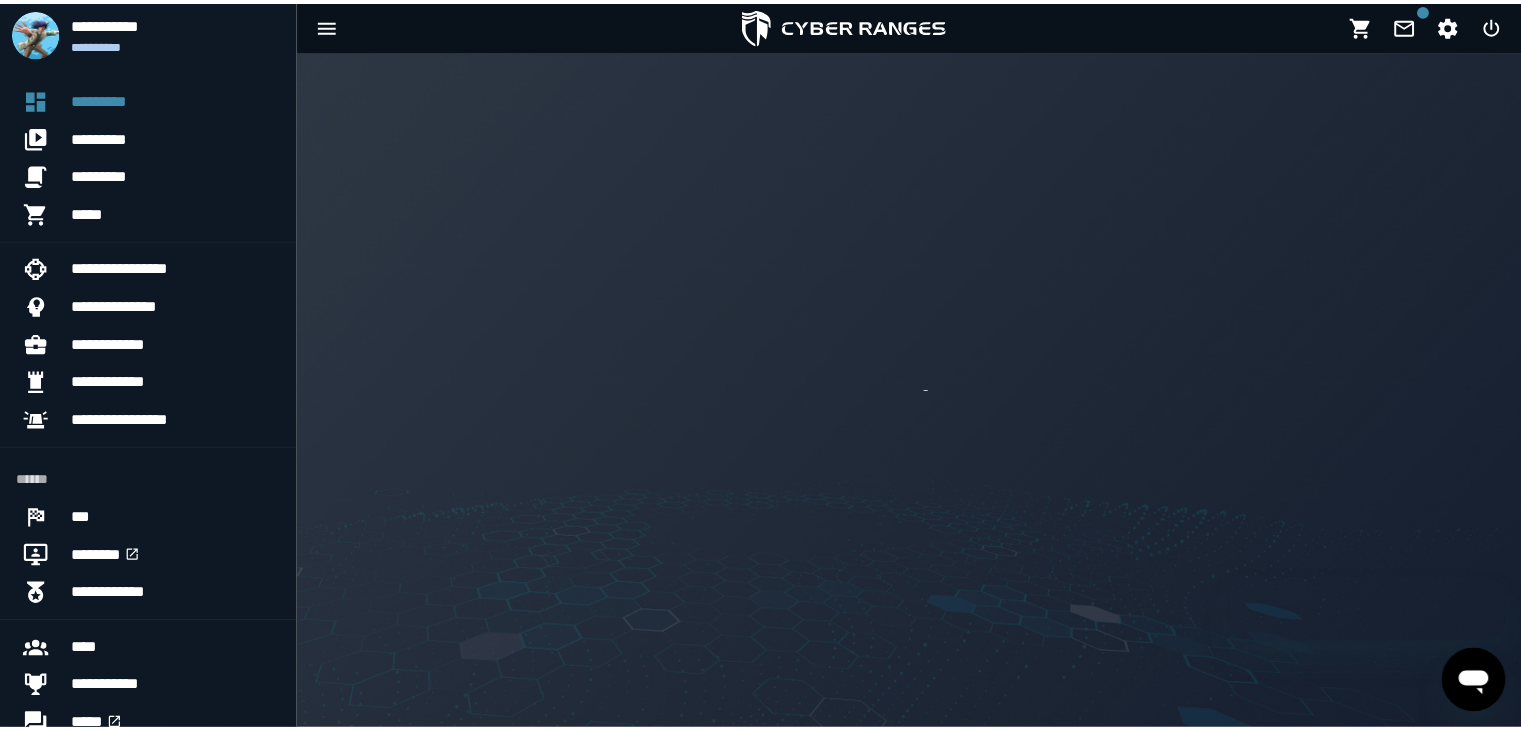 scroll, scrollTop: 0, scrollLeft: 0, axis: both 